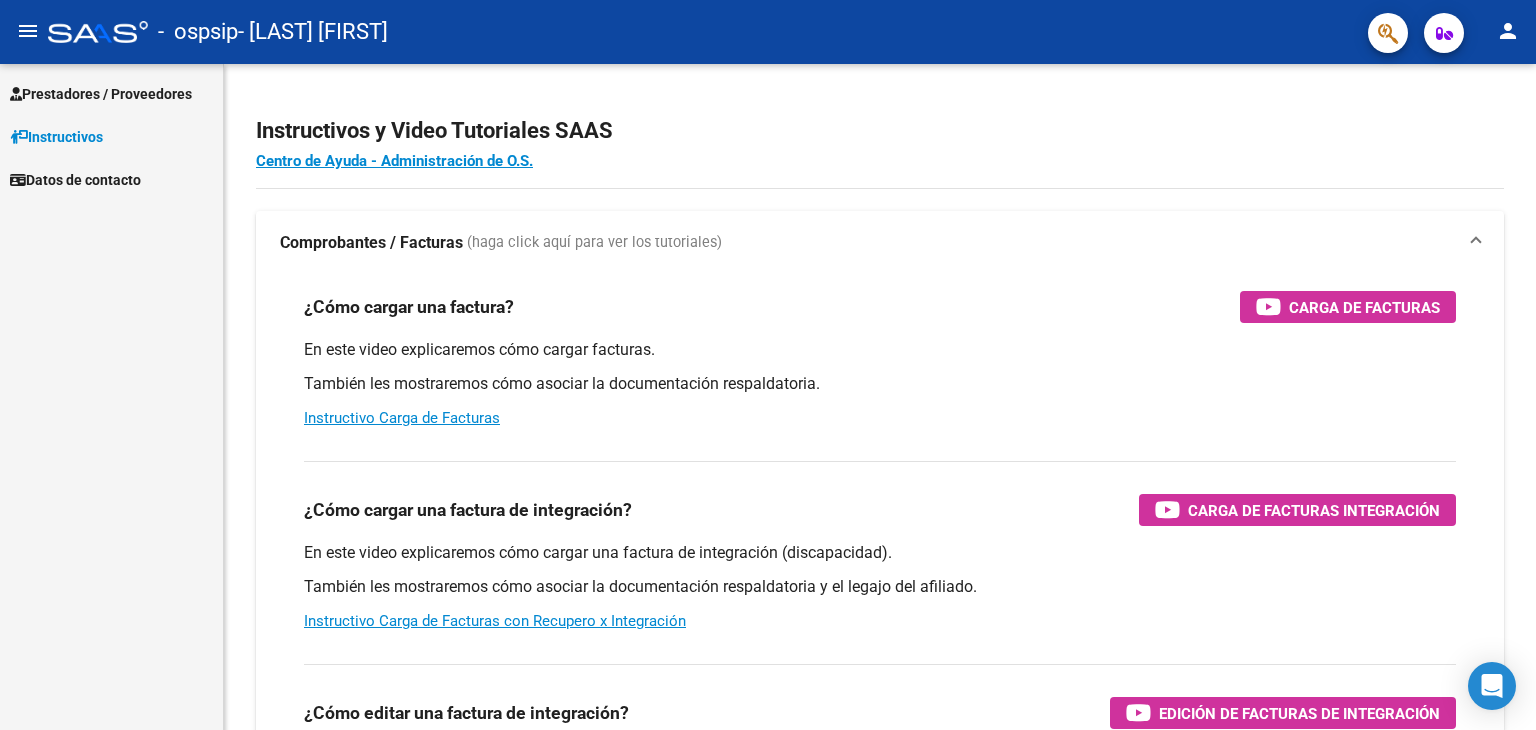 scroll, scrollTop: 0, scrollLeft: 0, axis: both 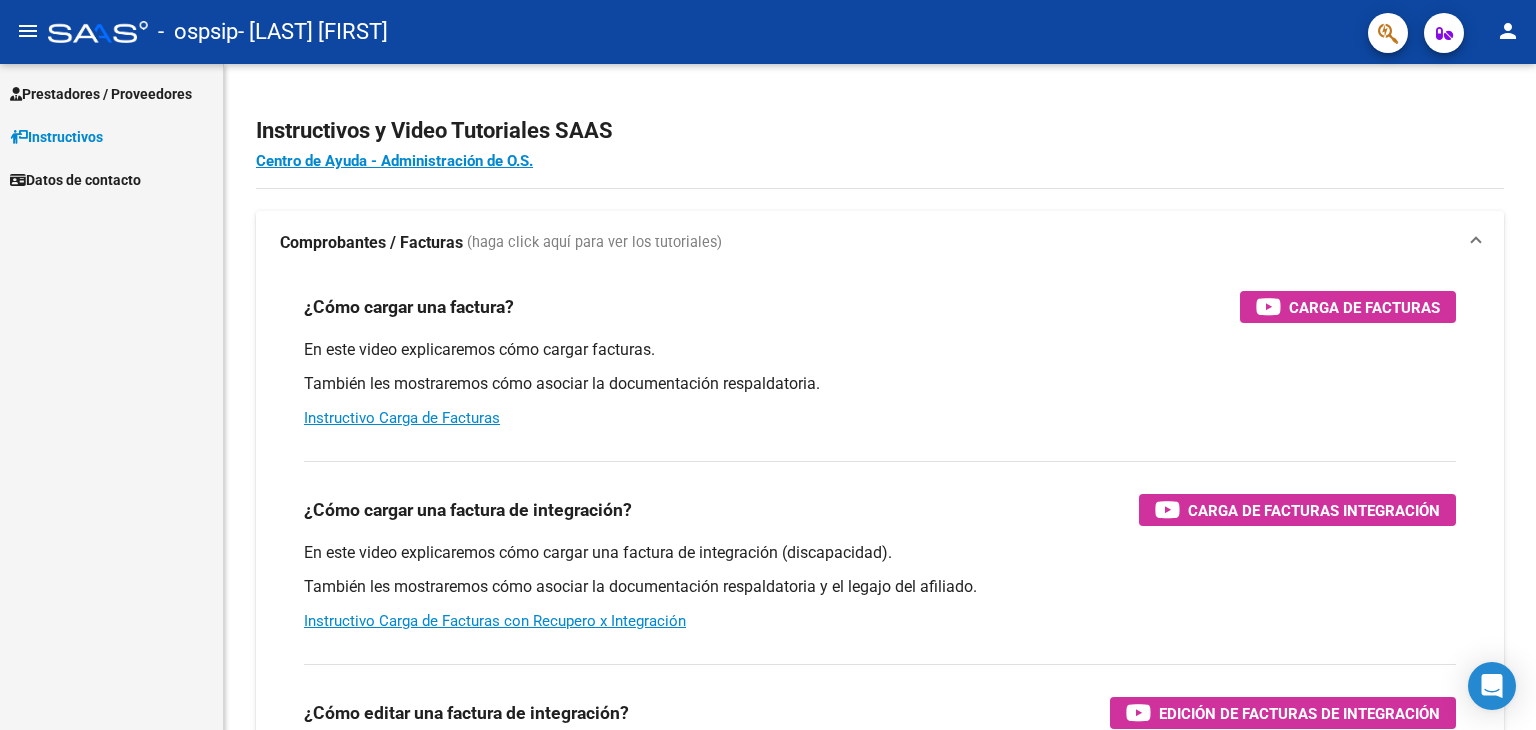 click on "Prestadores / Proveedores" at bounding box center [101, 94] 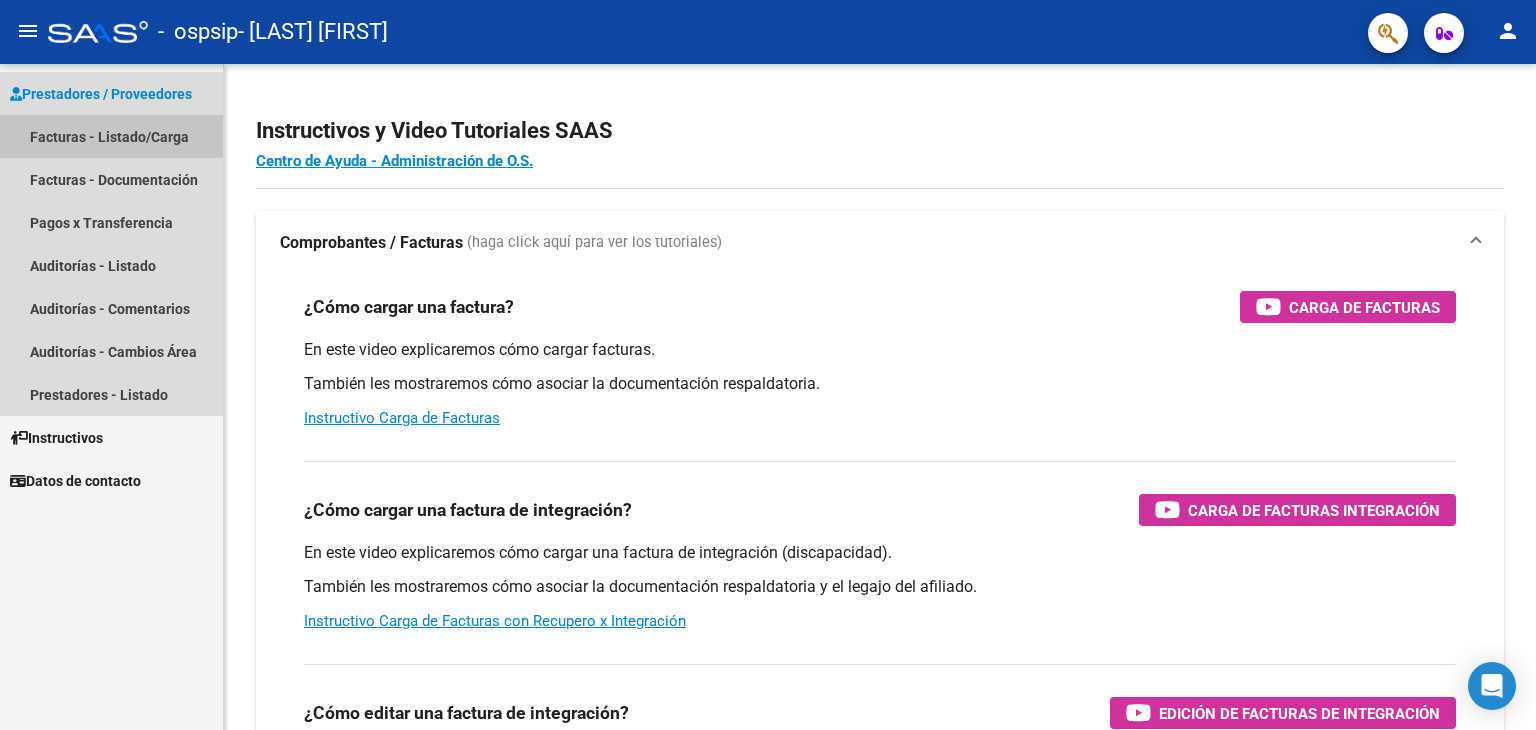 click on "Facturas - Listado/Carga" at bounding box center (111, 136) 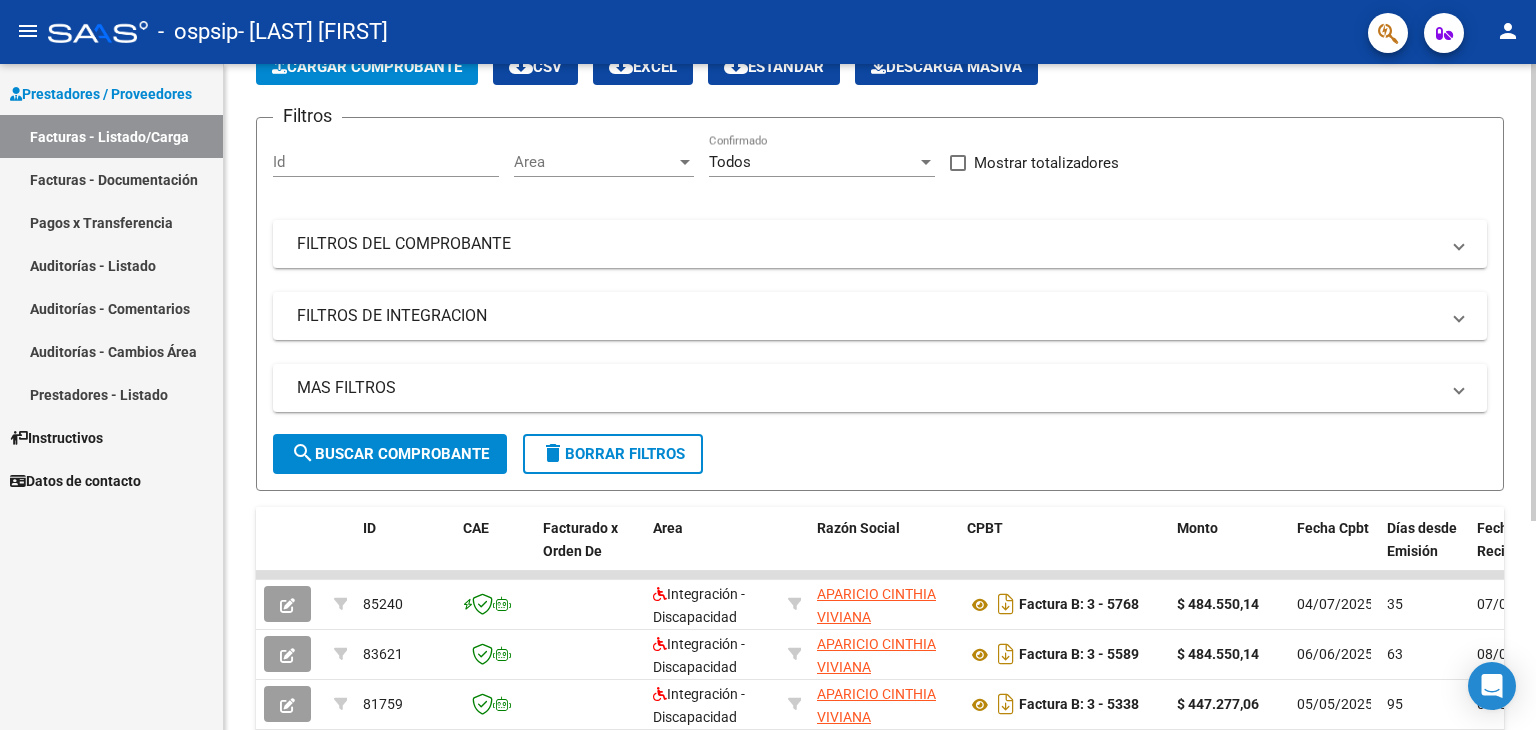 scroll, scrollTop: 4, scrollLeft: 0, axis: vertical 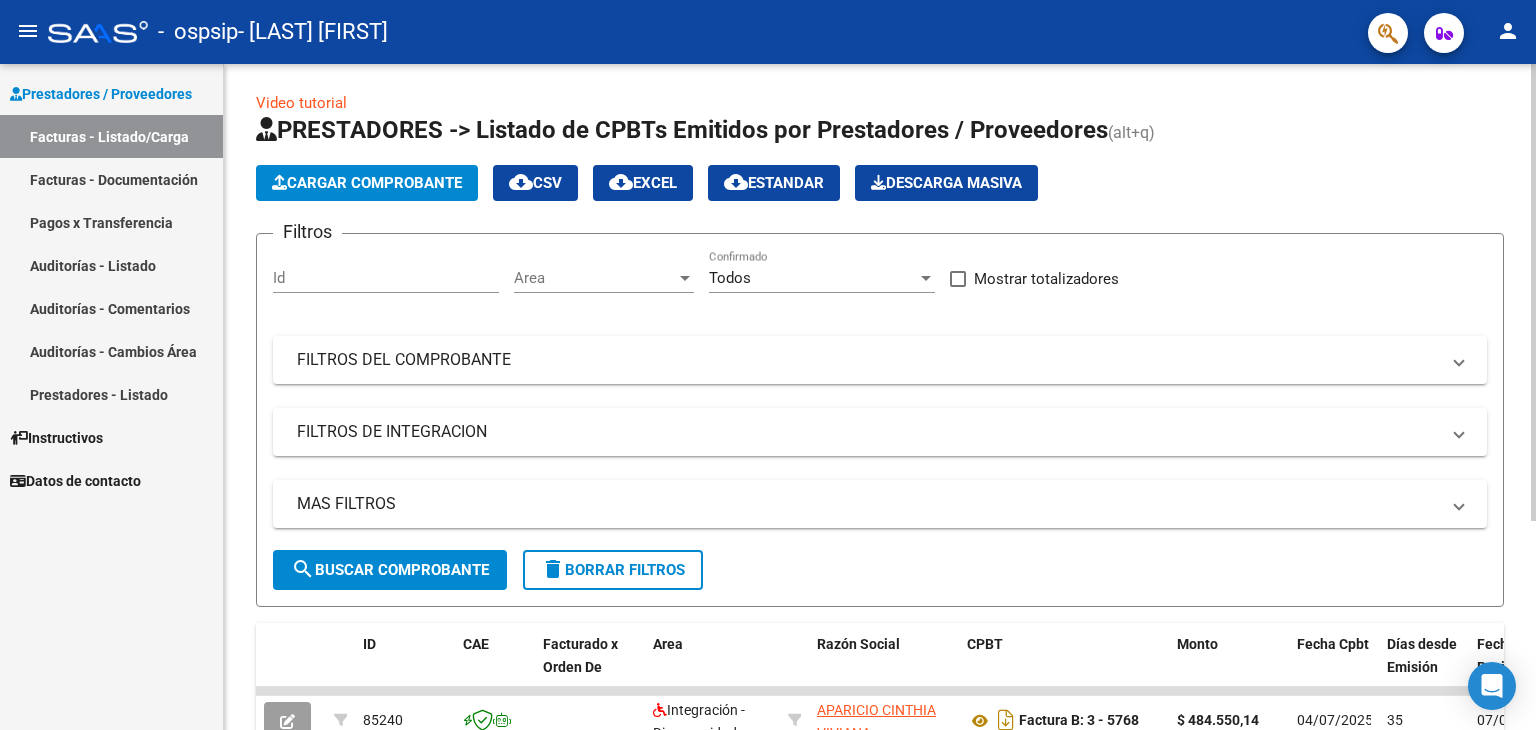 click on "Cargar Comprobante" 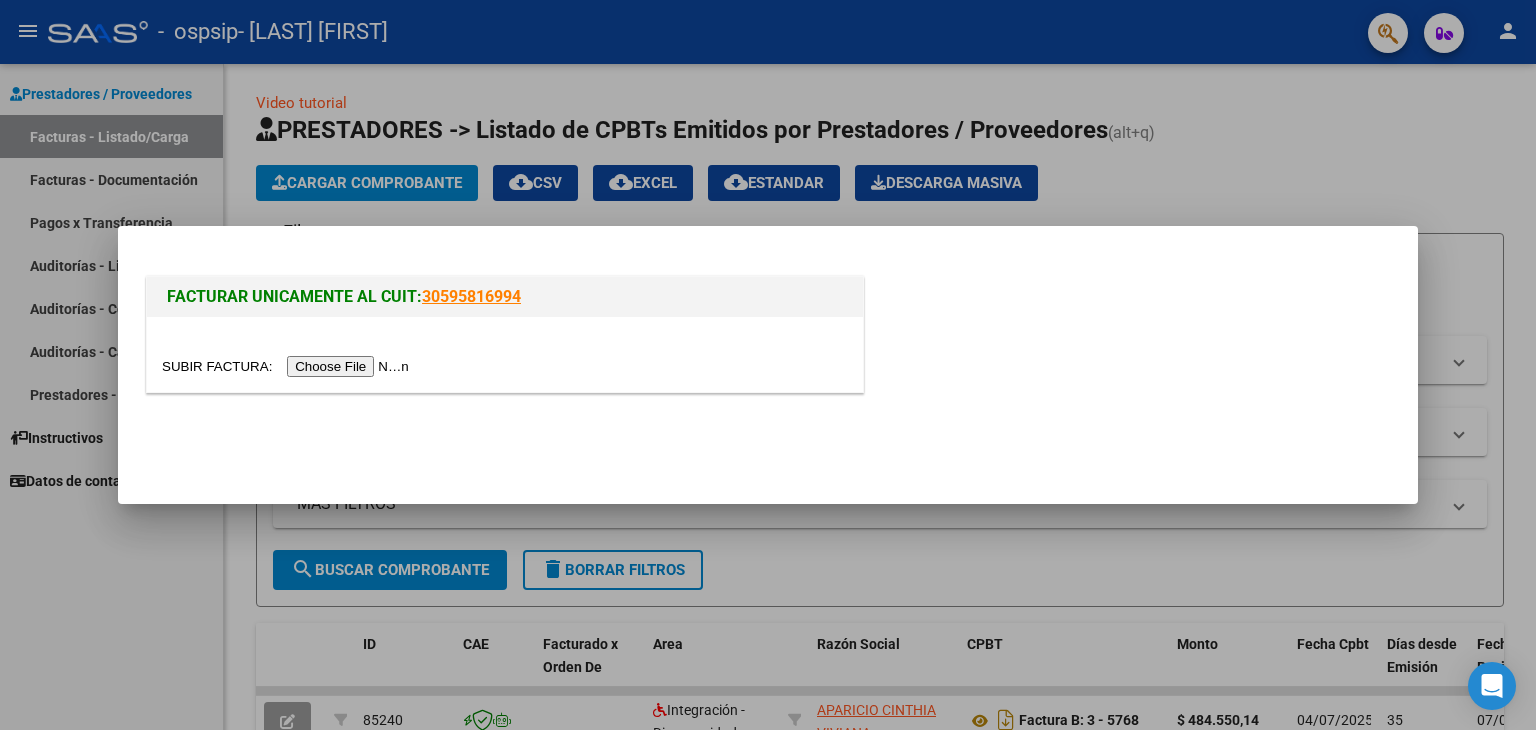 click at bounding box center (288, 366) 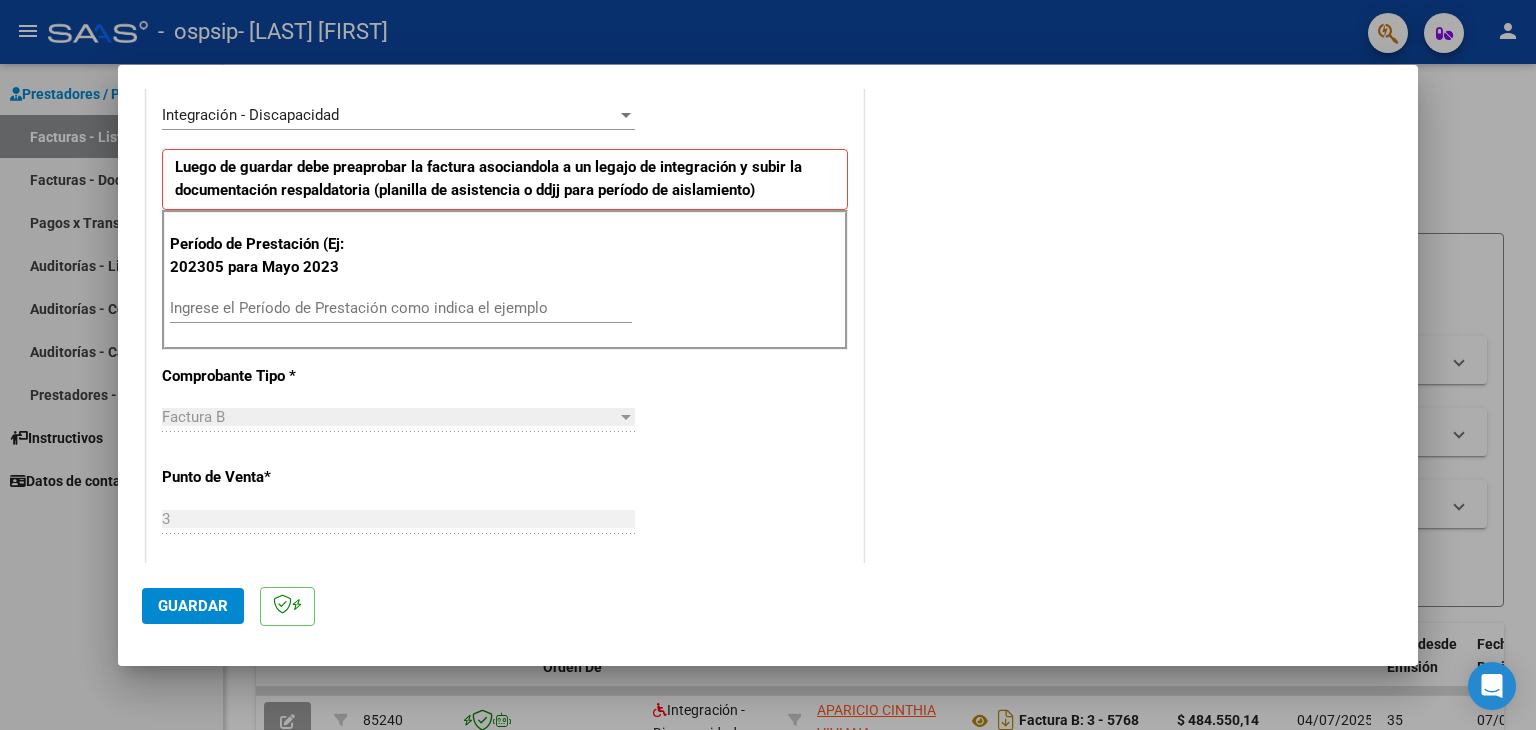 scroll, scrollTop: 500, scrollLeft: 0, axis: vertical 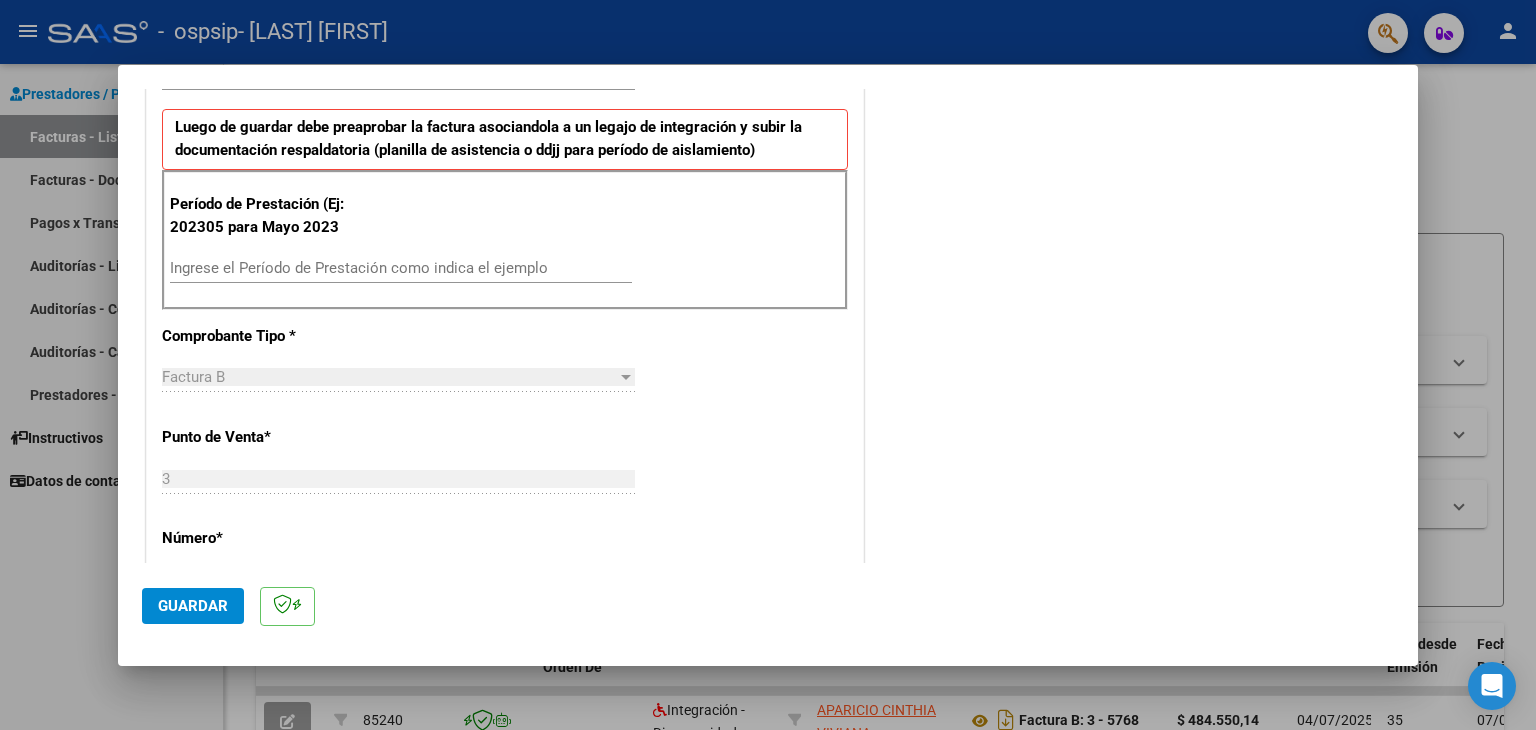 click on "Ingrese el Período de Prestación como indica el ejemplo" at bounding box center [401, 268] 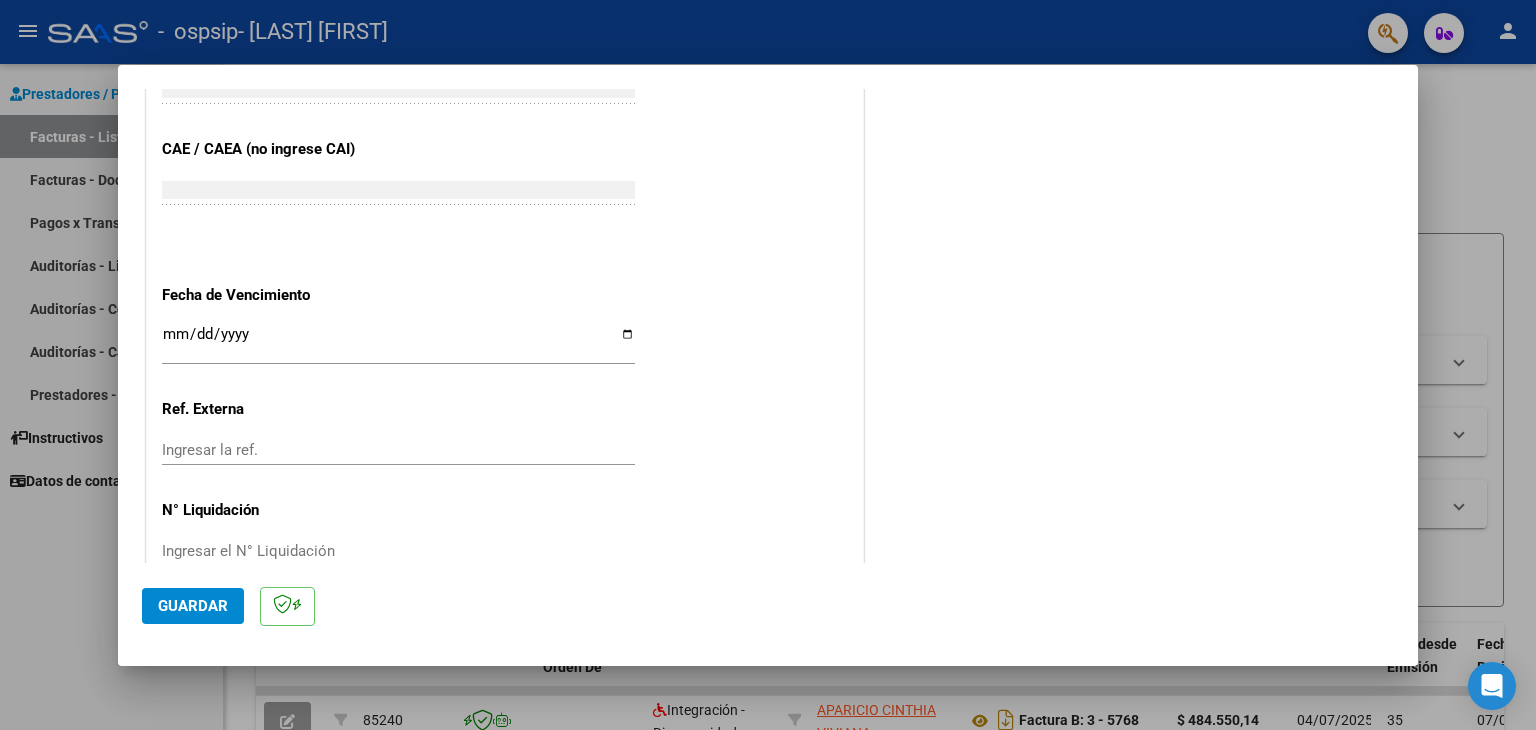 scroll, scrollTop: 1245, scrollLeft: 0, axis: vertical 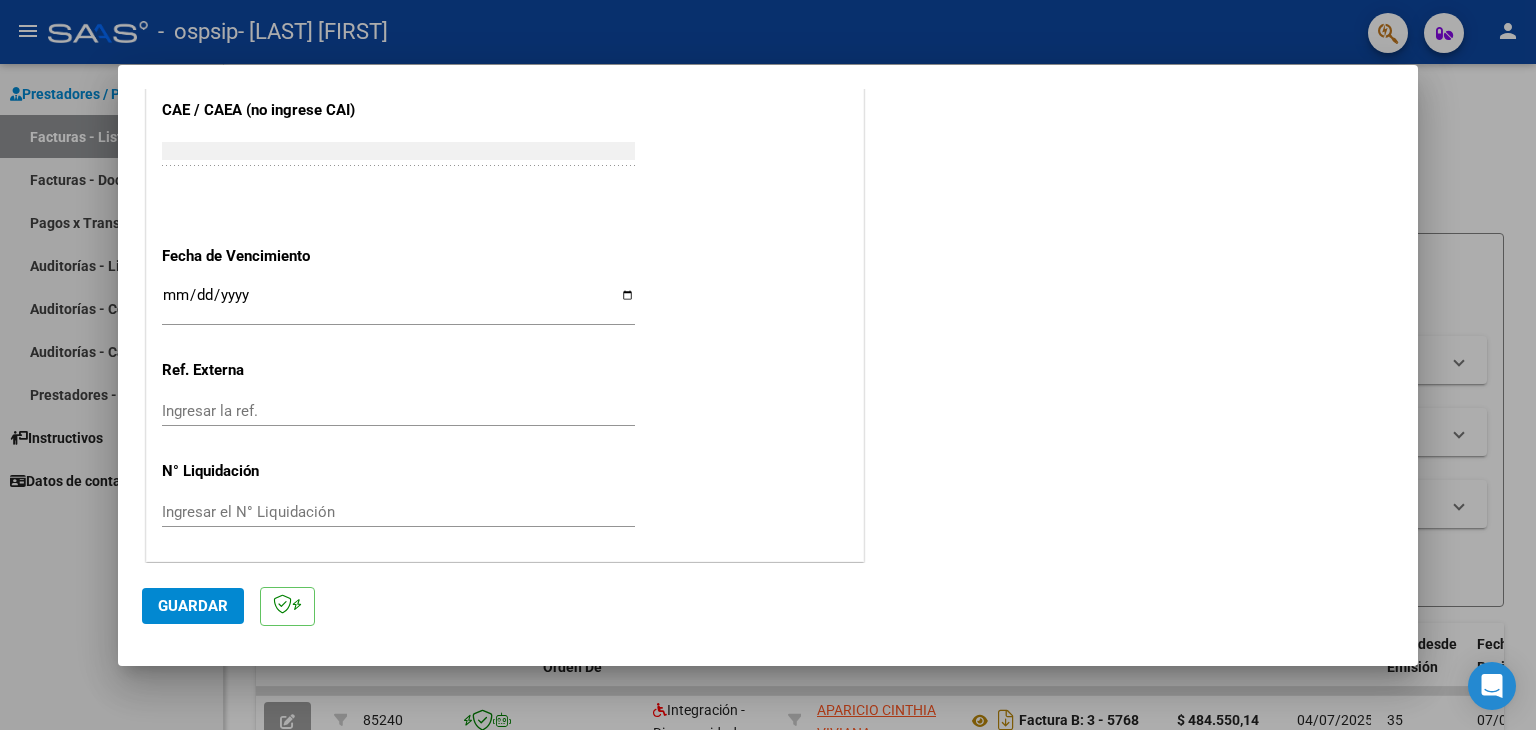 type on "202507" 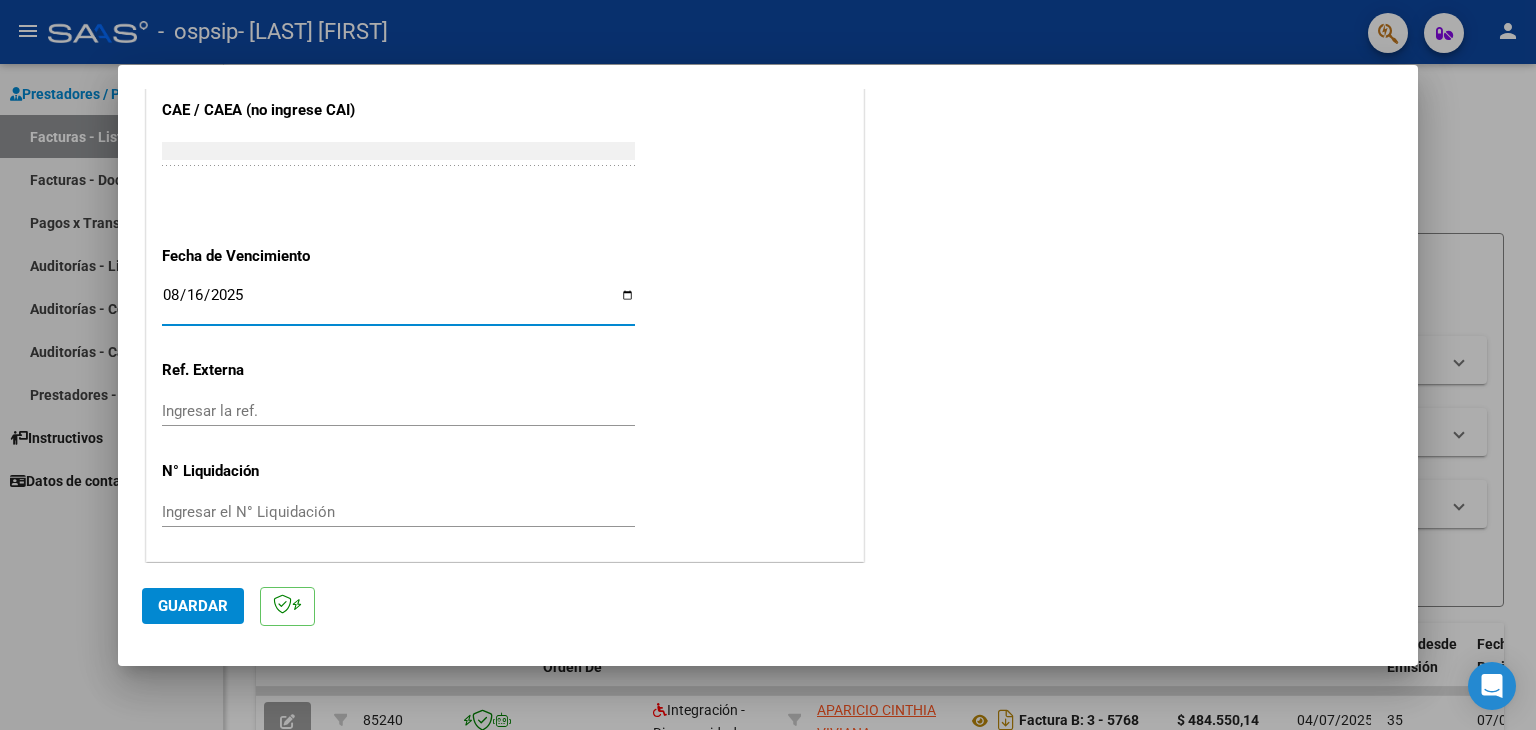 type on "2025-08-16" 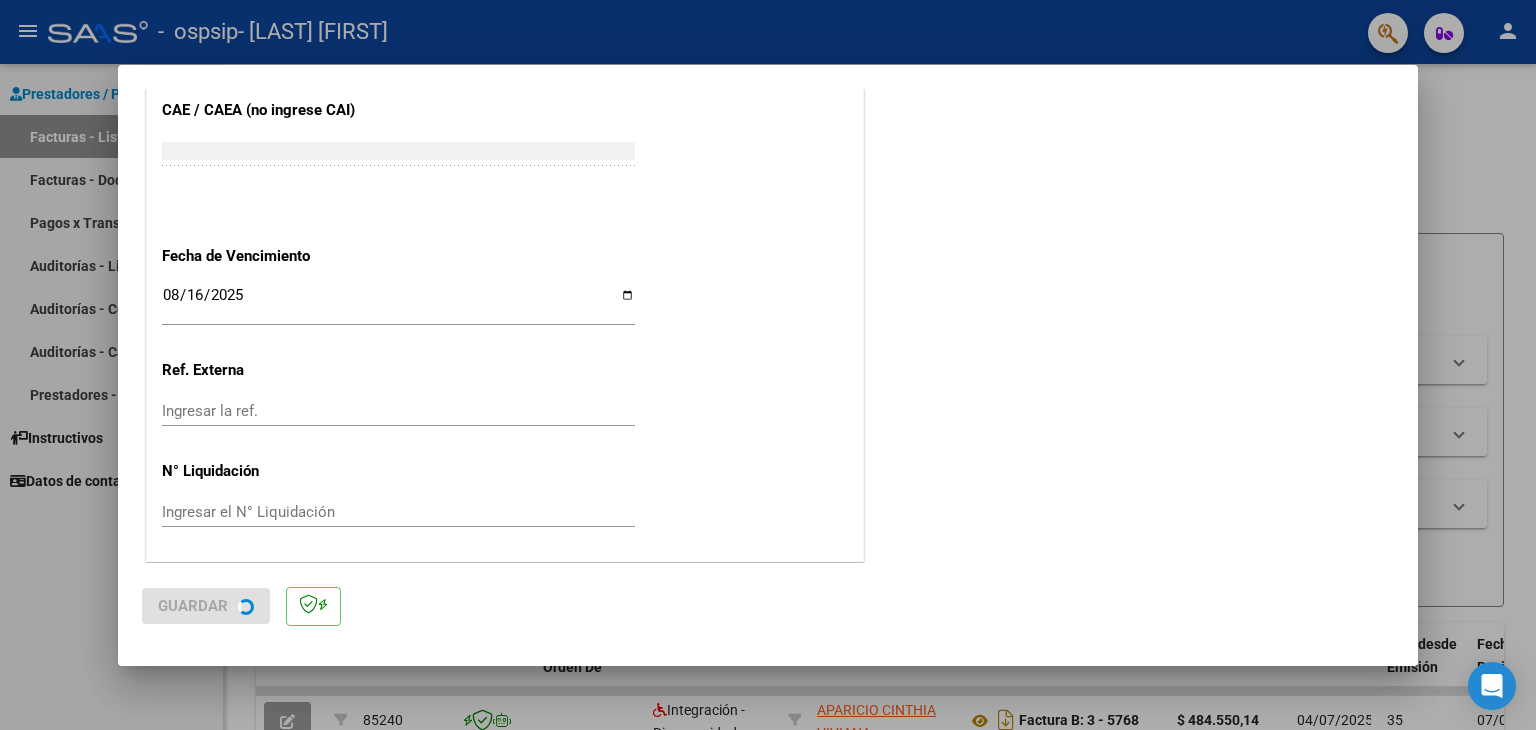 scroll, scrollTop: 0, scrollLeft: 0, axis: both 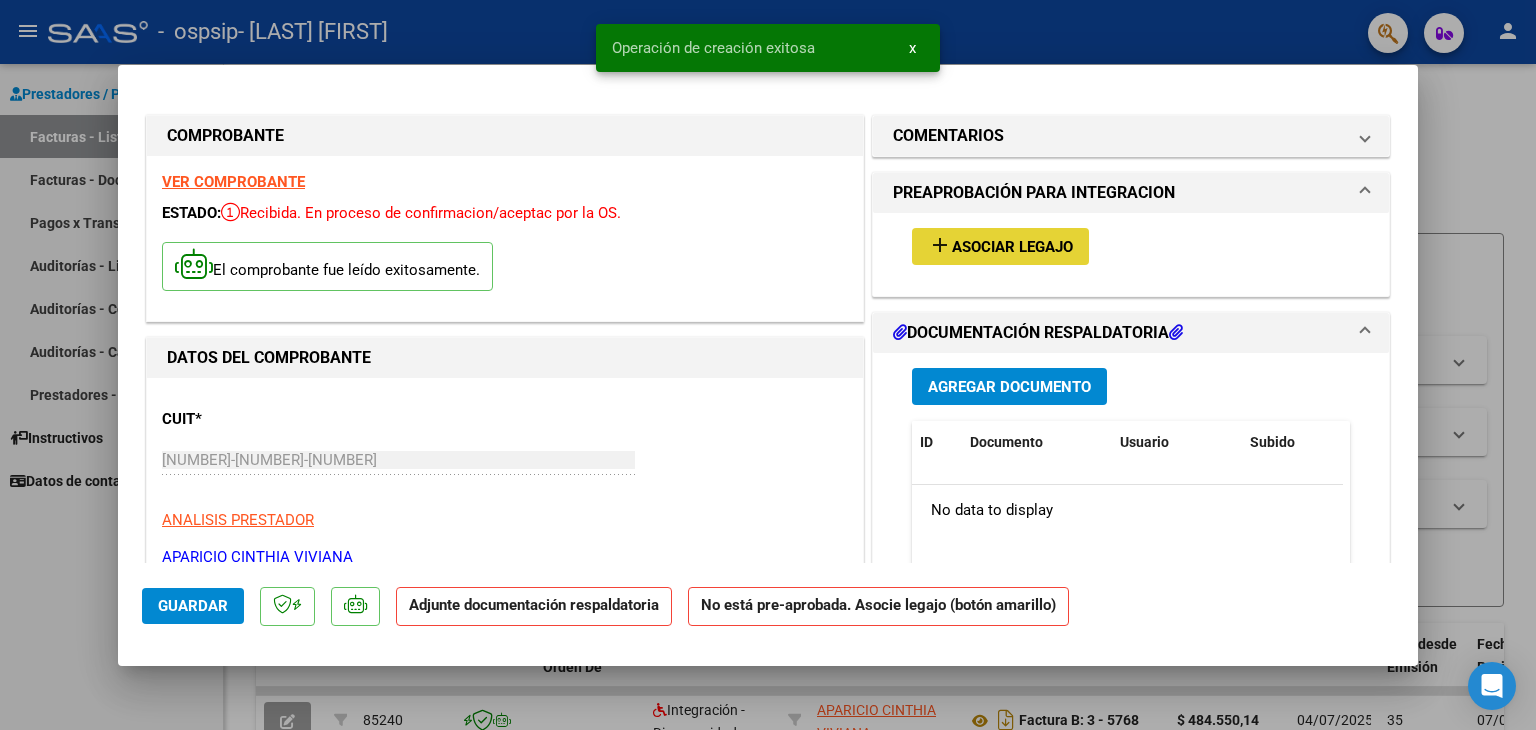 click on "Asociar Legajo" at bounding box center (1012, 247) 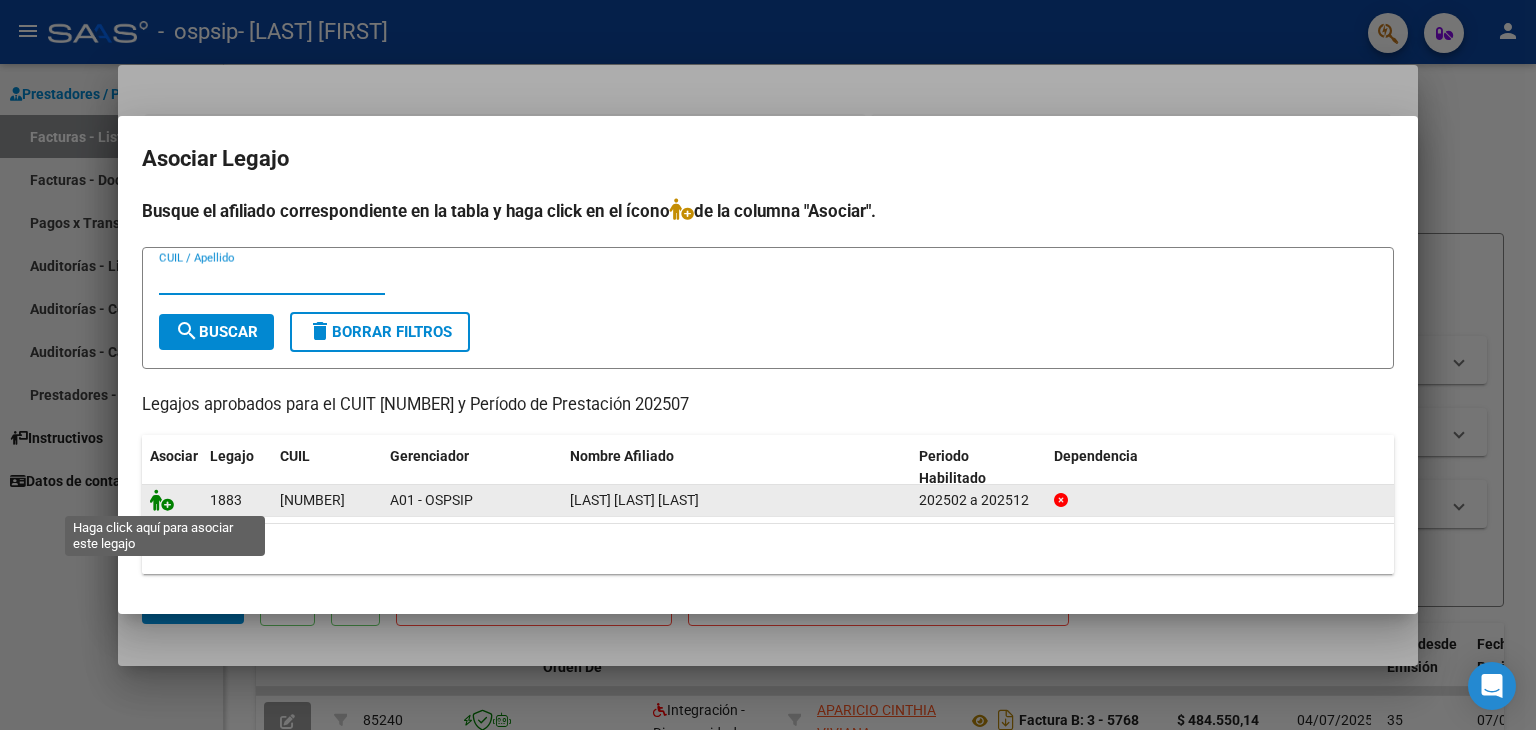 click 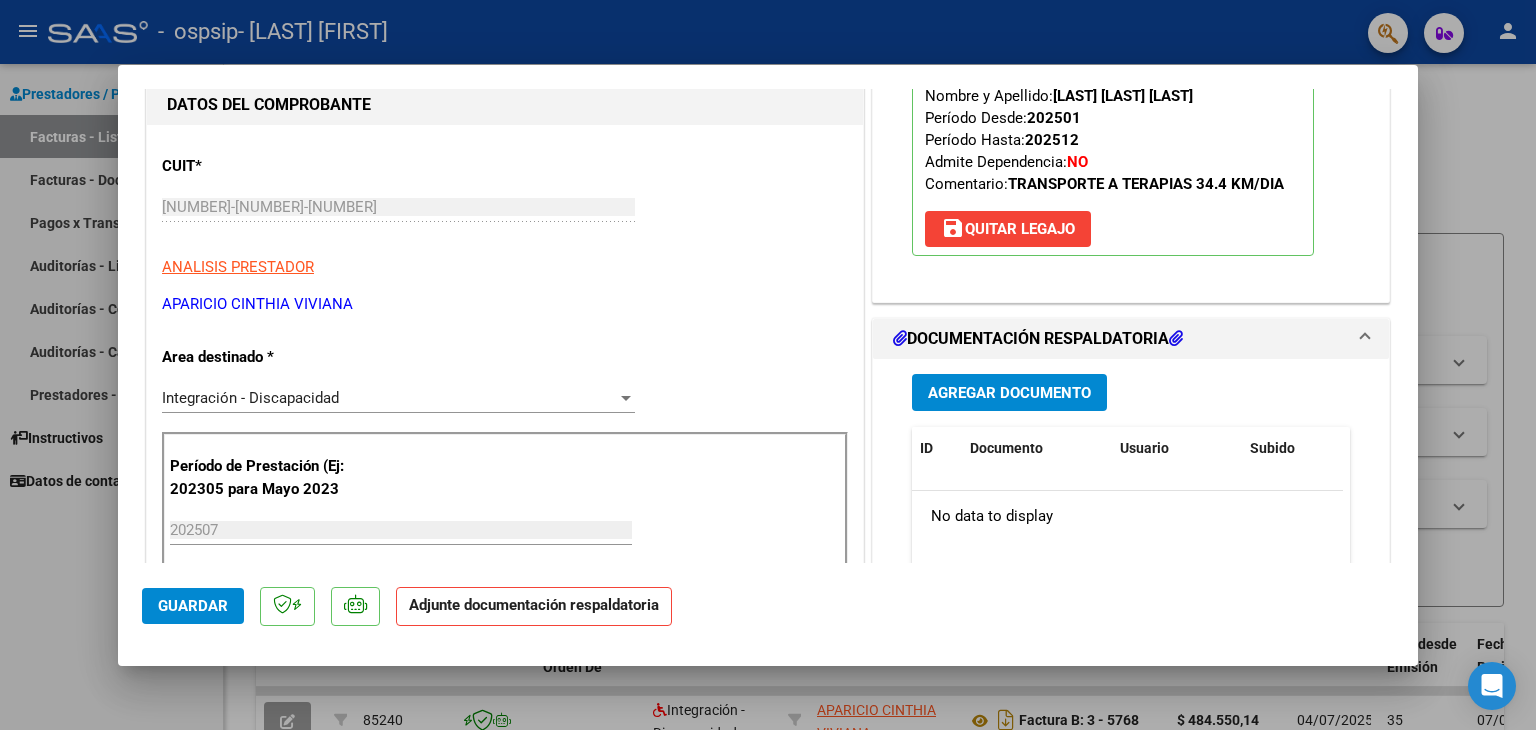 scroll, scrollTop: 400, scrollLeft: 0, axis: vertical 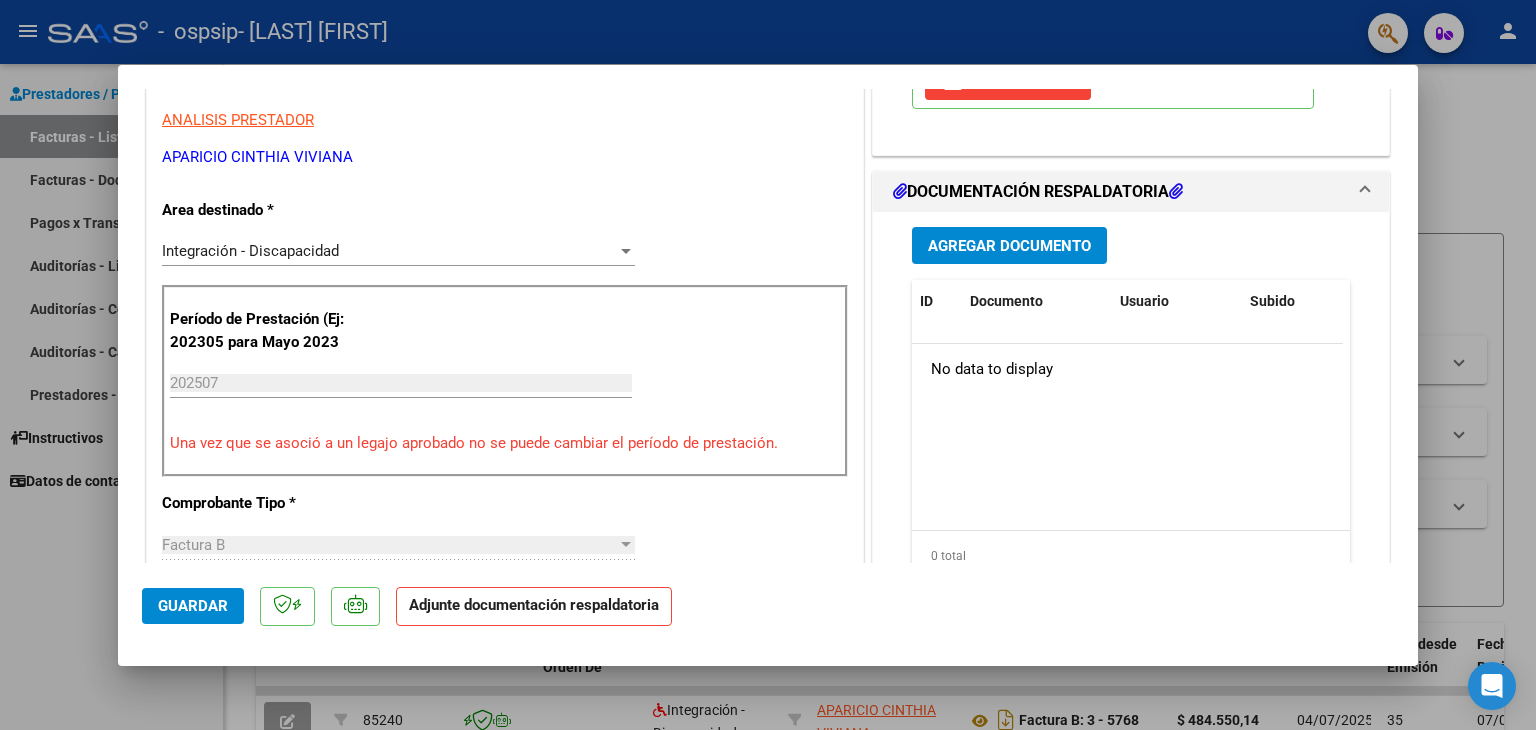 click on "Agregar Documento" at bounding box center [1009, 246] 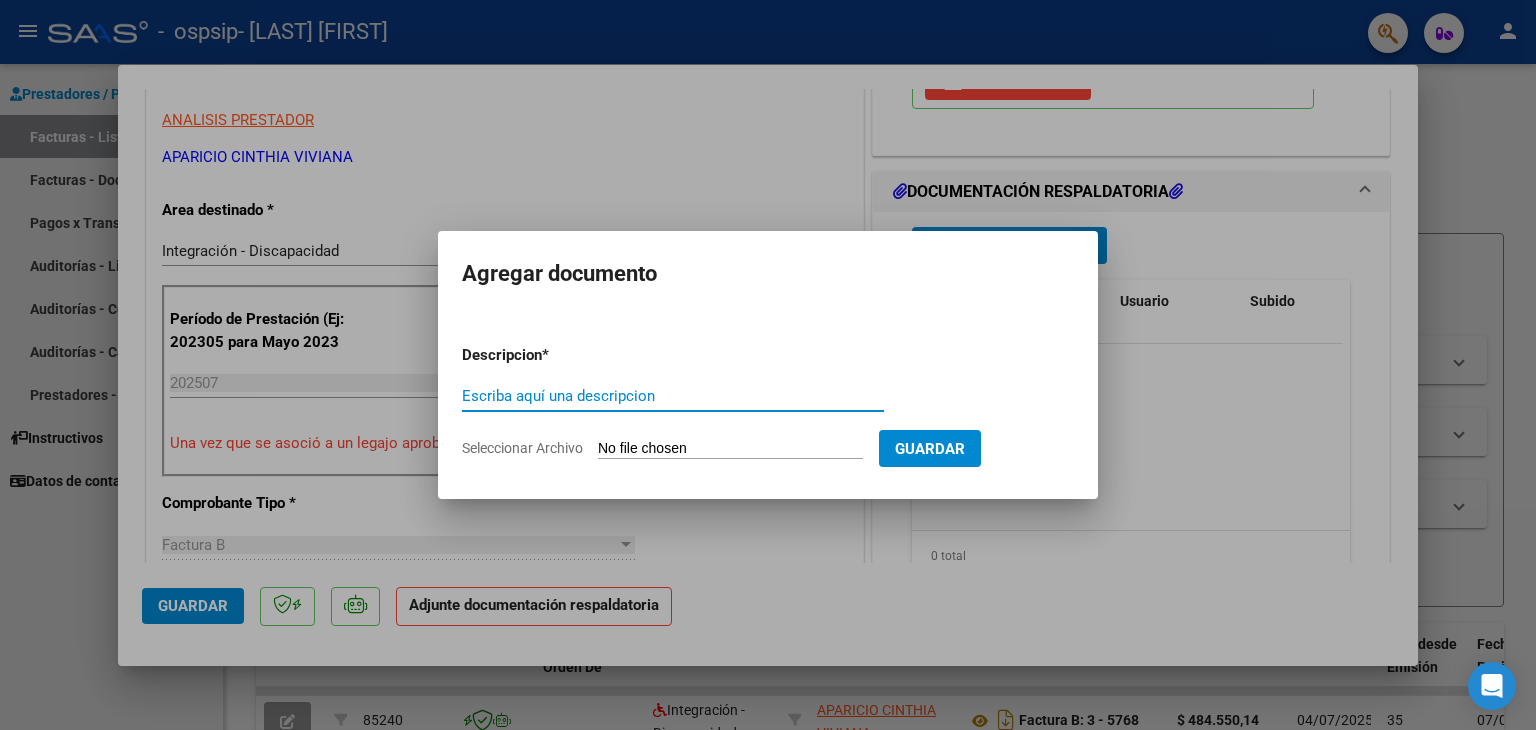 click on "Escriba aquí una descripcion" at bounding box center (673, 396) 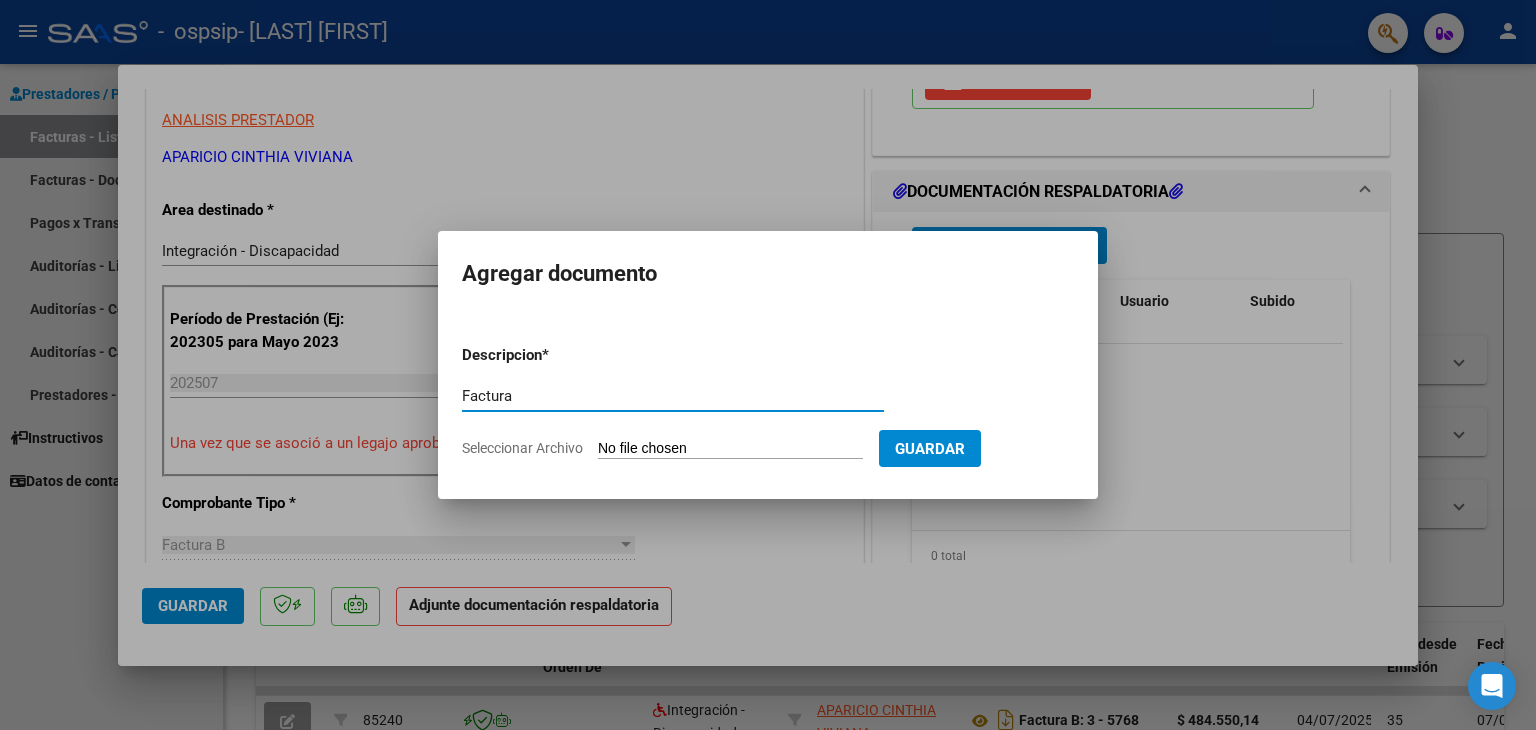 type on "Factura" 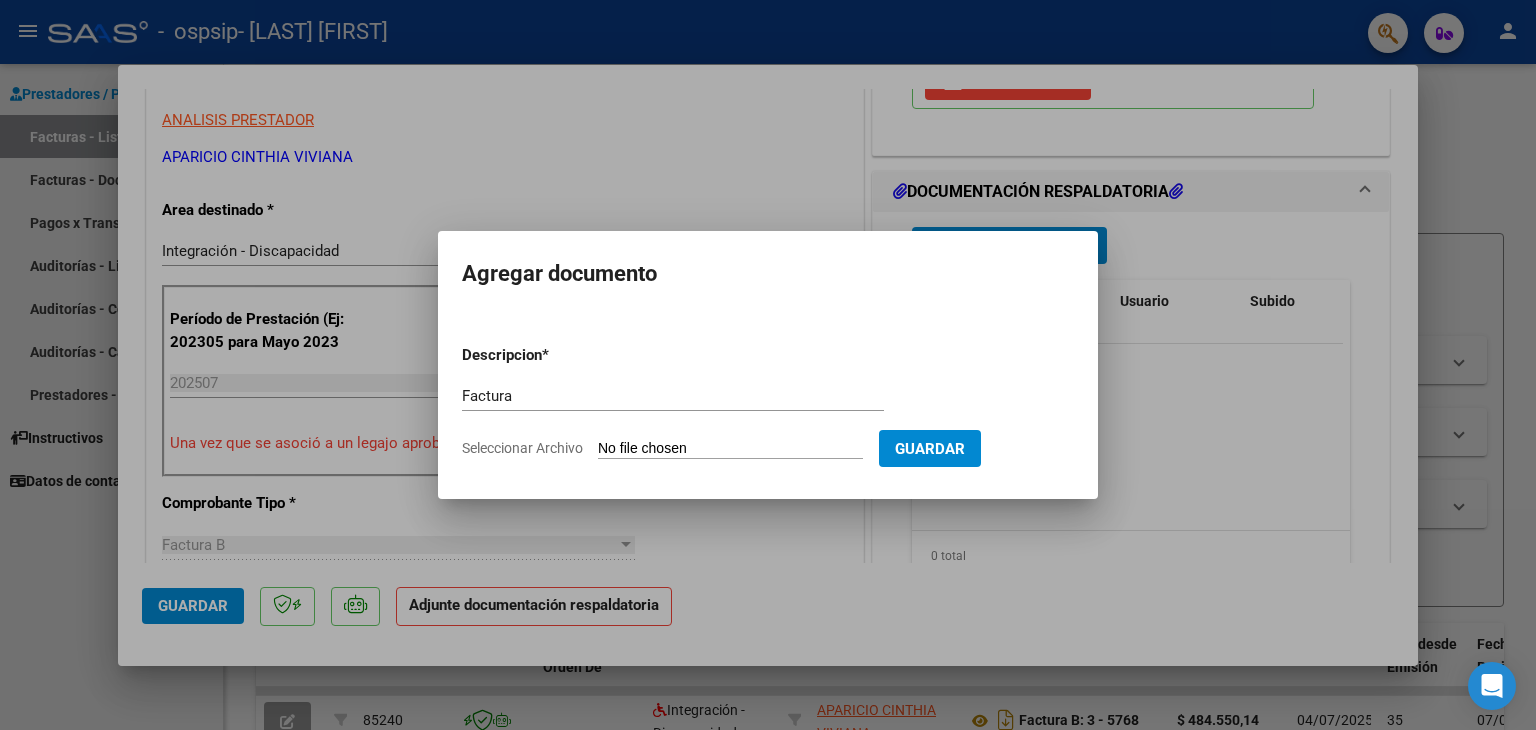type on "C:\fakepath\[NUMBER].pdf" 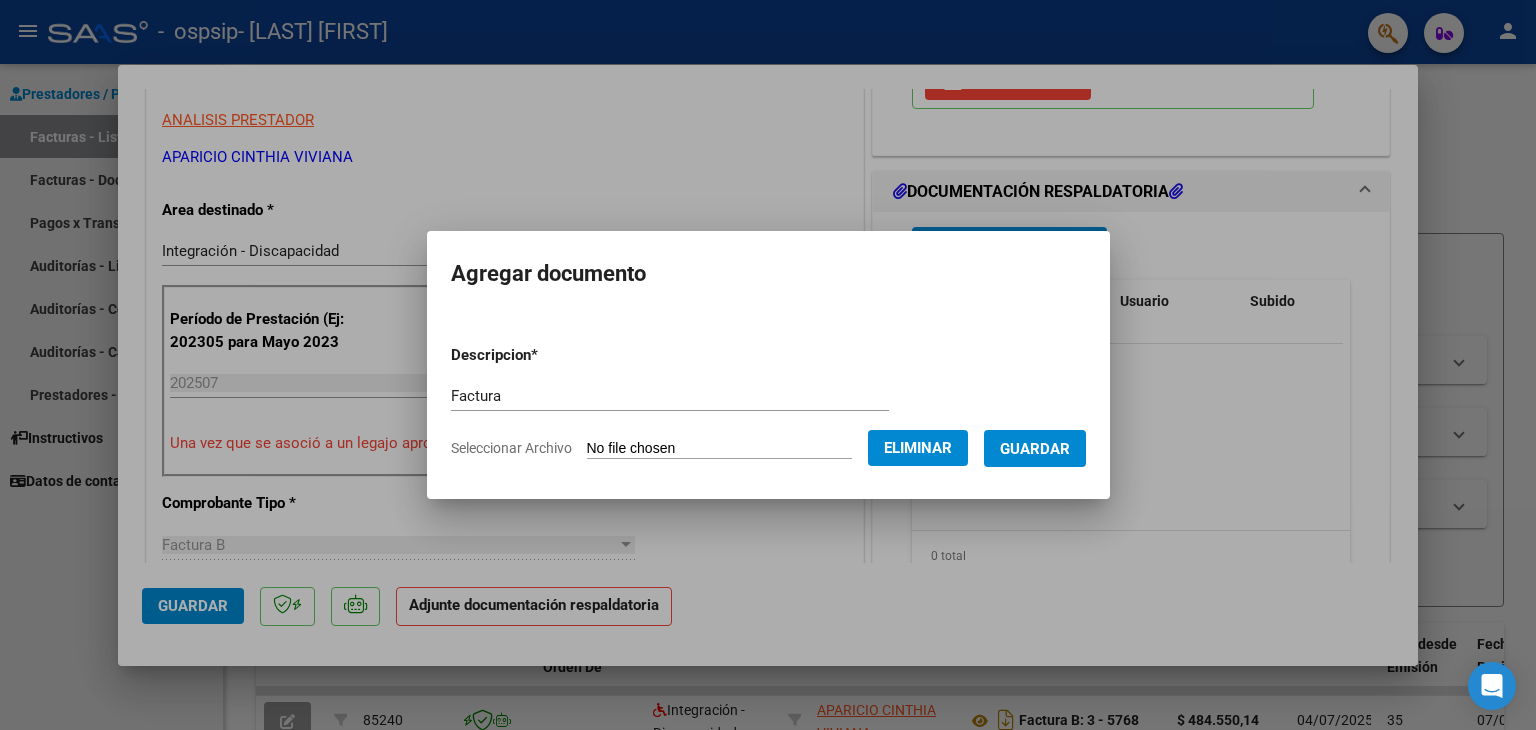 click on "Guardar" at bounding box center (1035, 449) 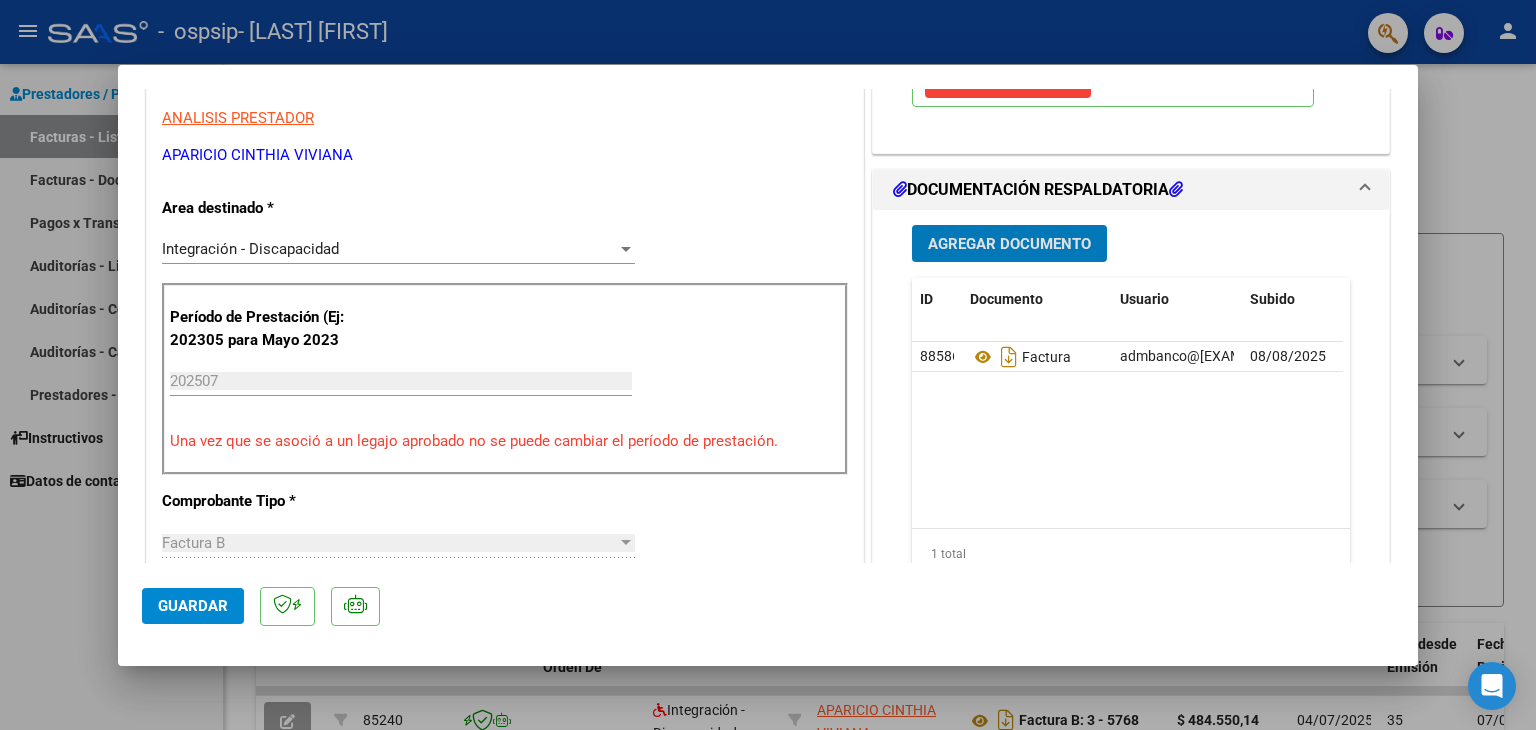 scroll, scrollTop: 400, scrollLeft: 0, axis: vertical 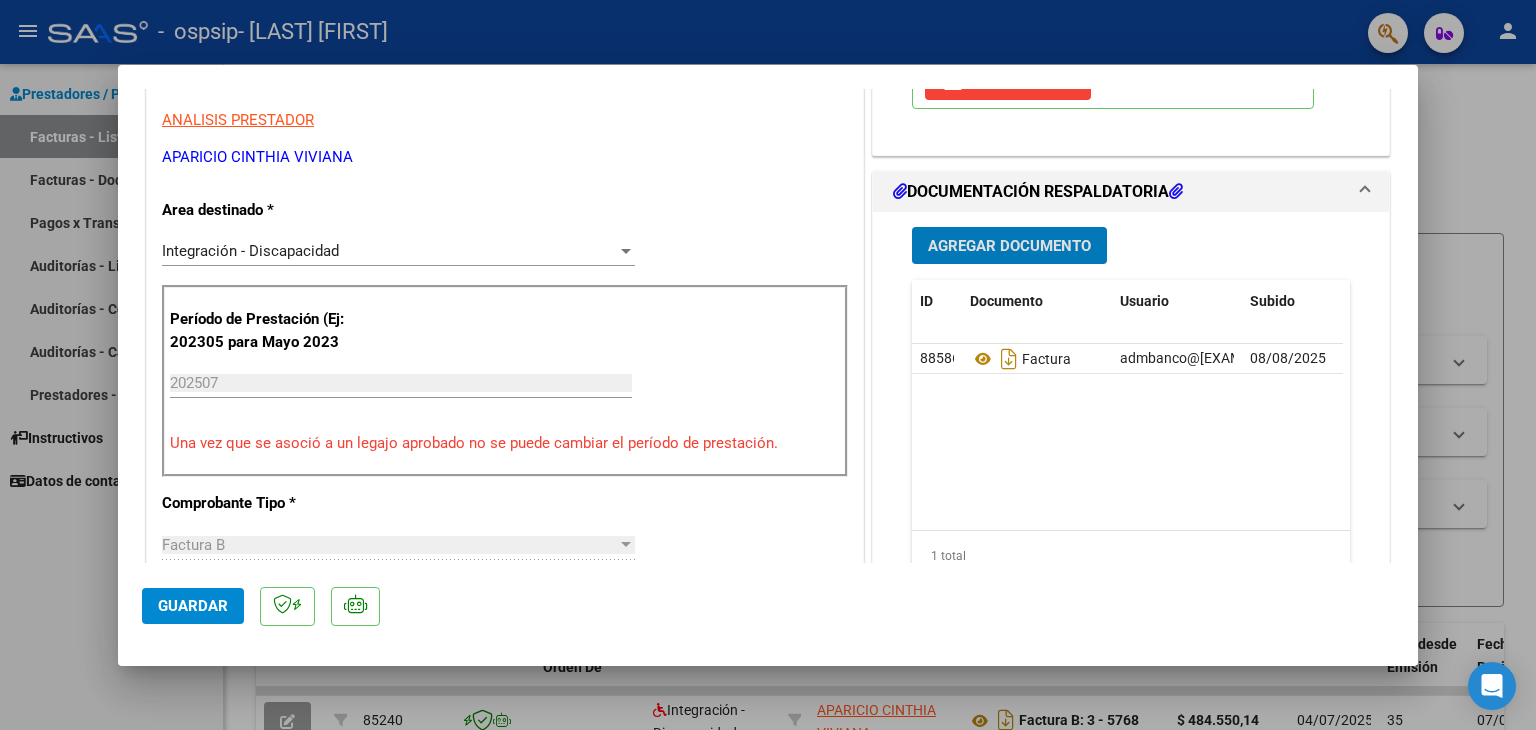 click on "Agregar Documento" at bounding box center (1009, 246) 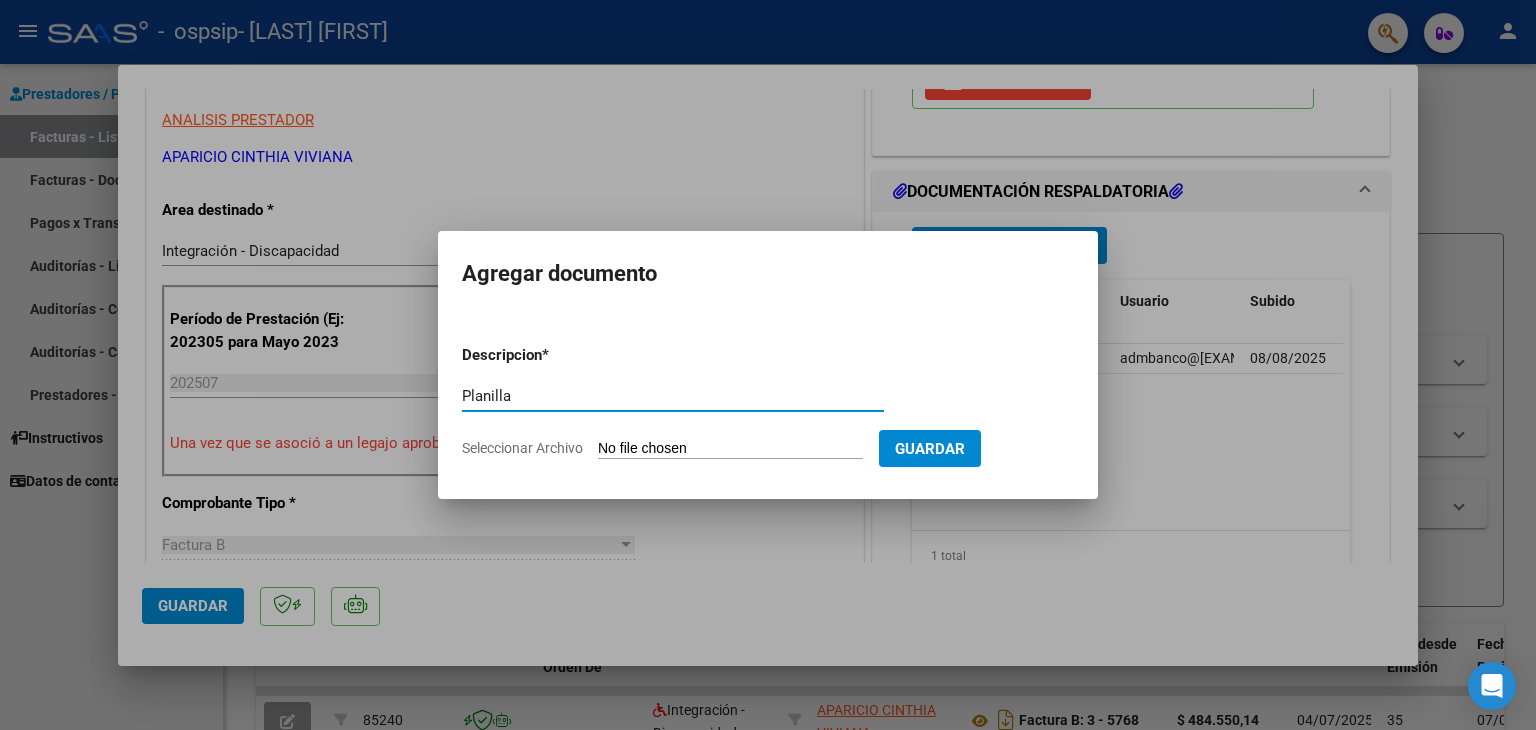 type on "Planilla" 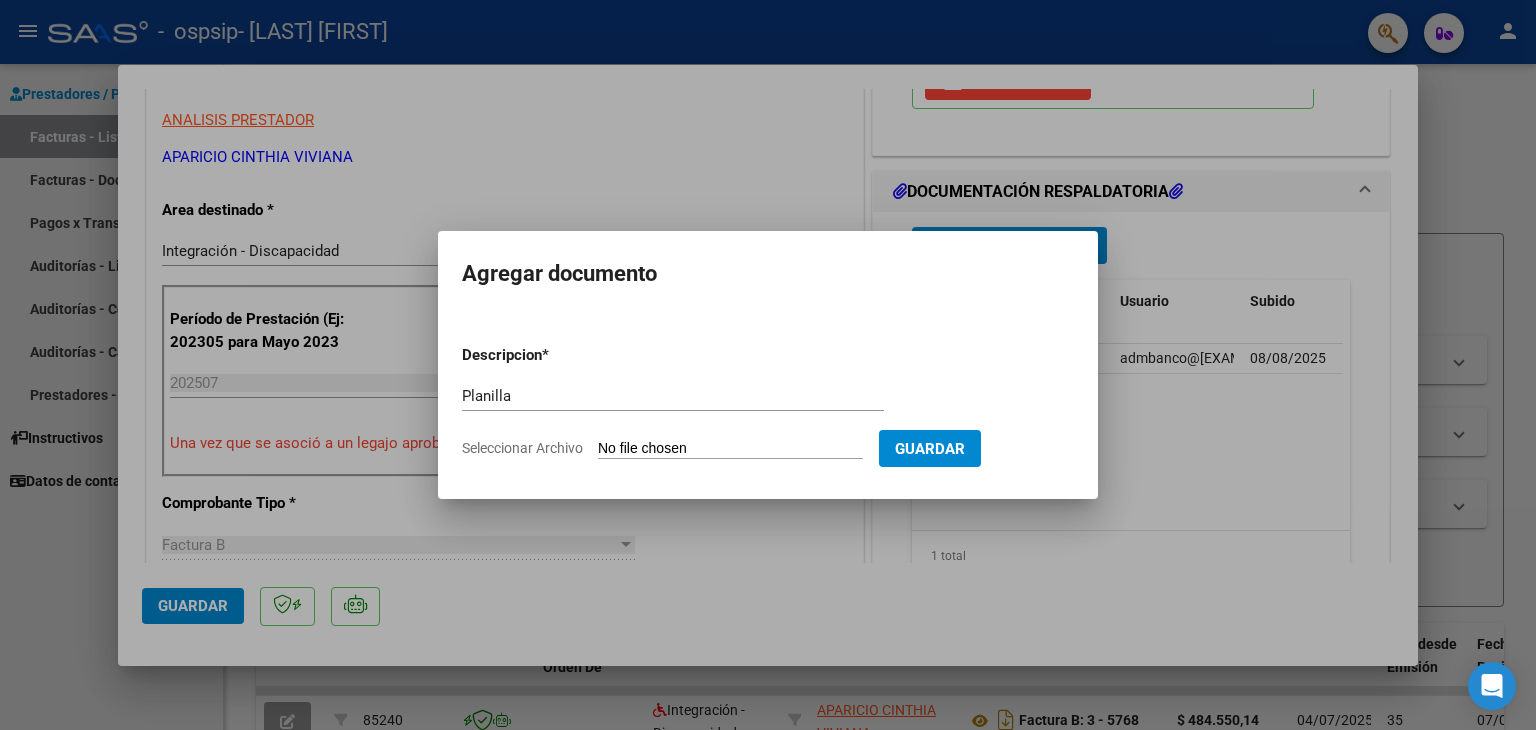 click on "Seleccionar Archivo" 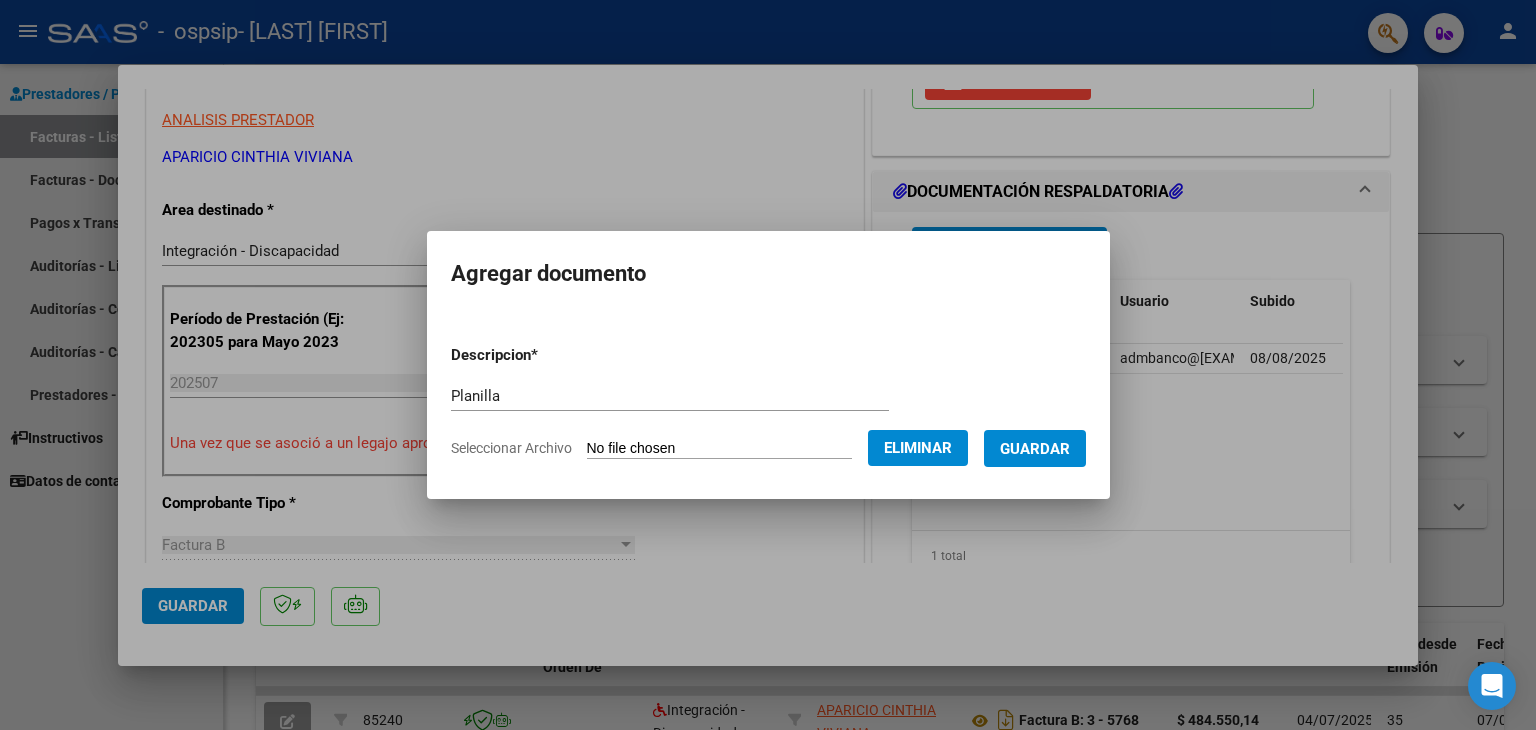 click on "Guardar" at bounding box center [1035, 449] 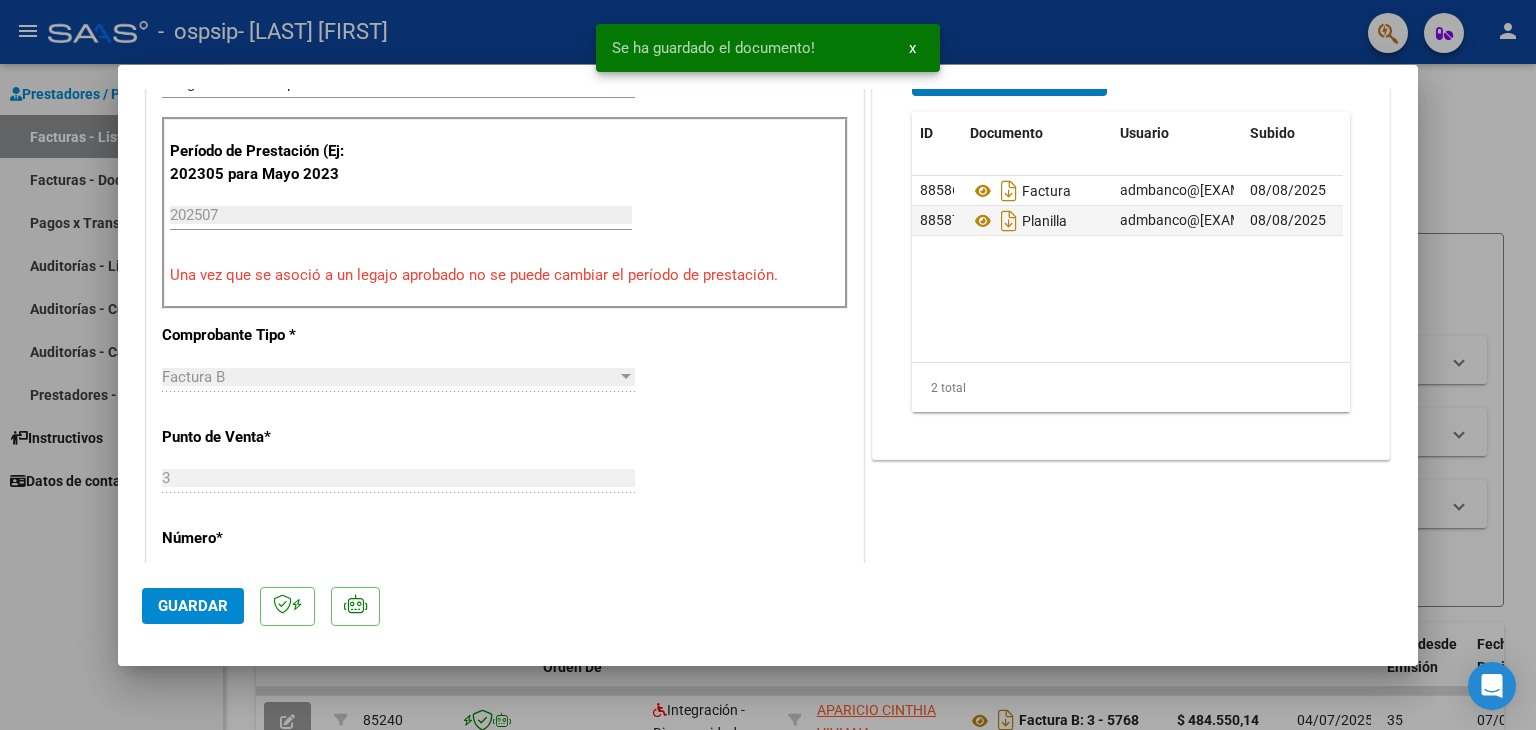 scroll, scrollTop: 600, scrollLeft: 0, axis: vertical 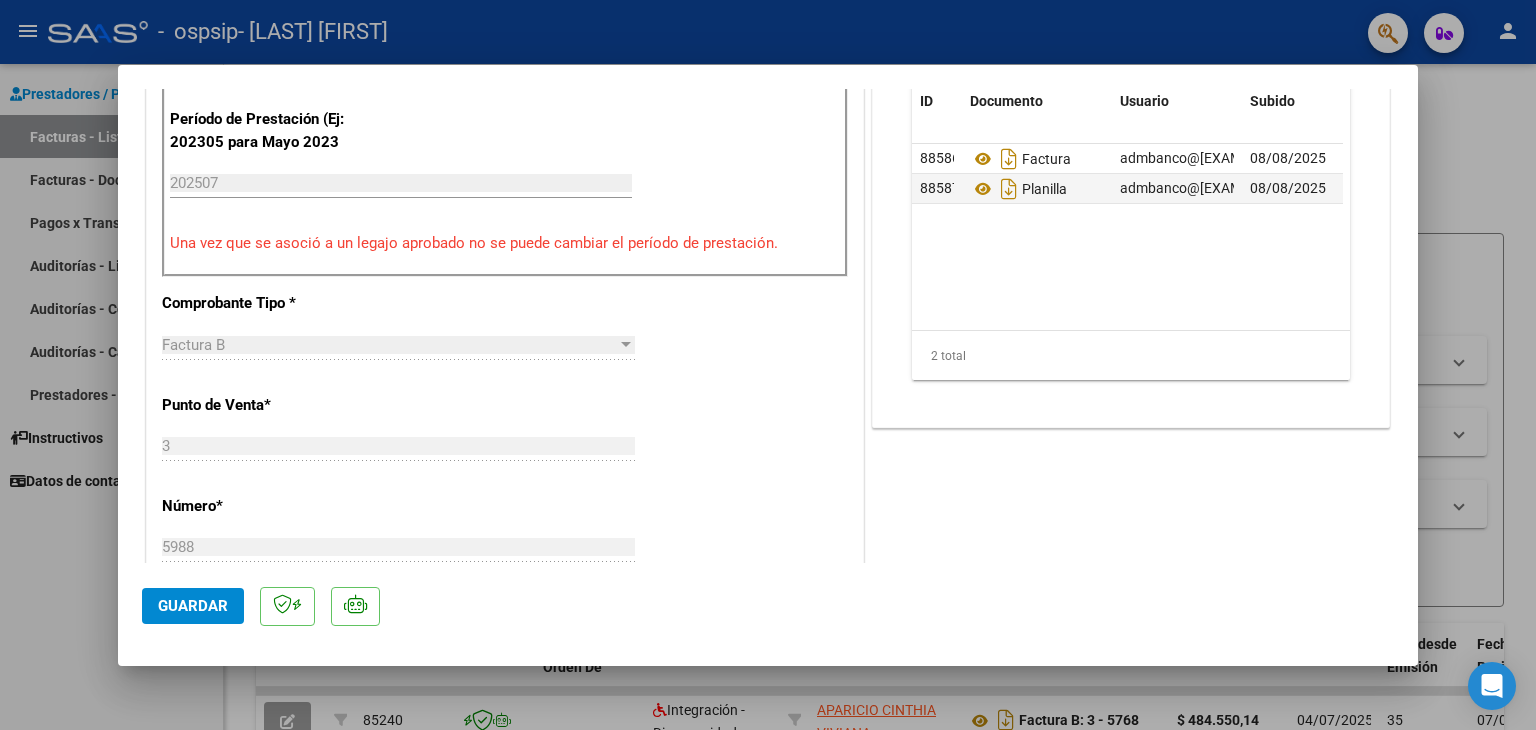 click on "Guardar" 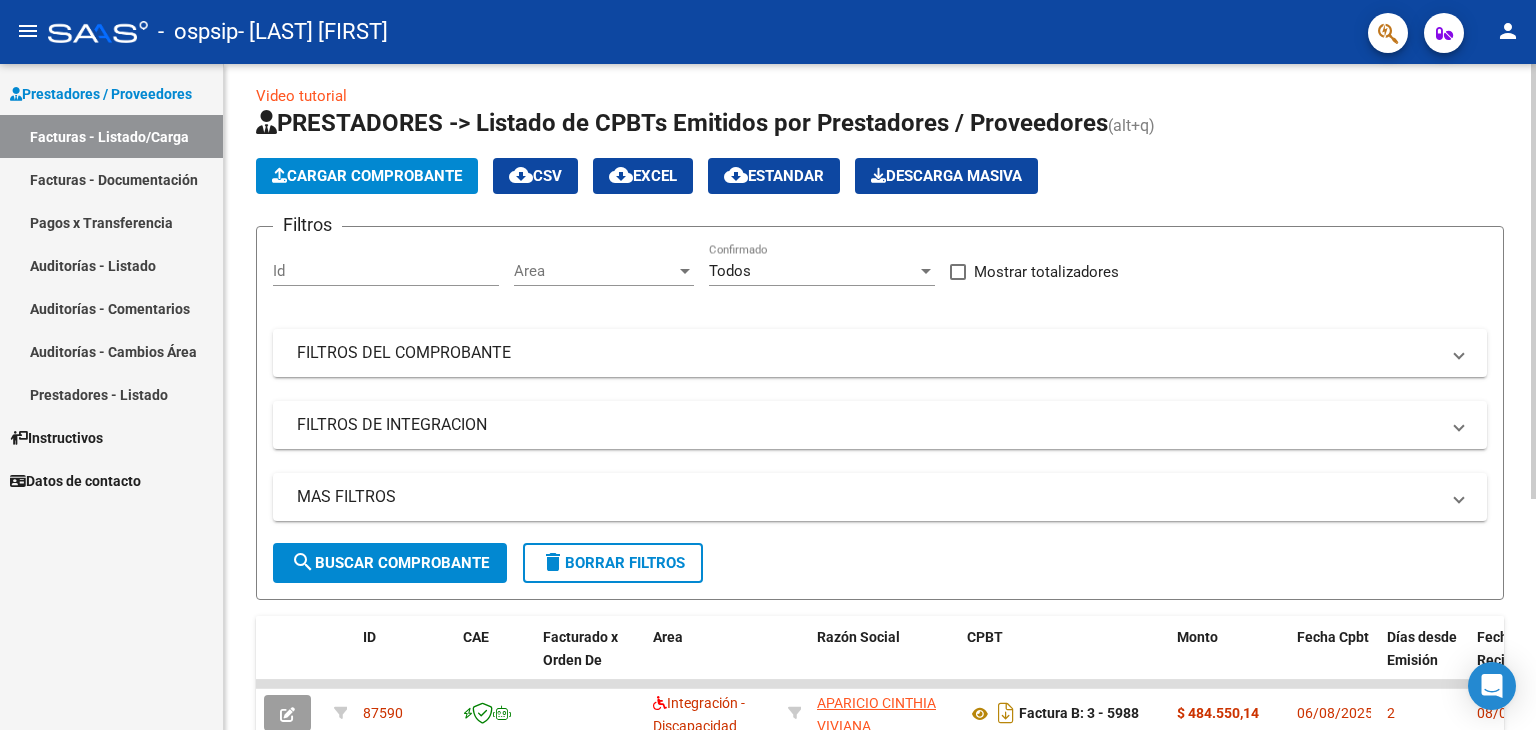 scroll, scrollTop: 0, scrollLeft: 0, axis: both 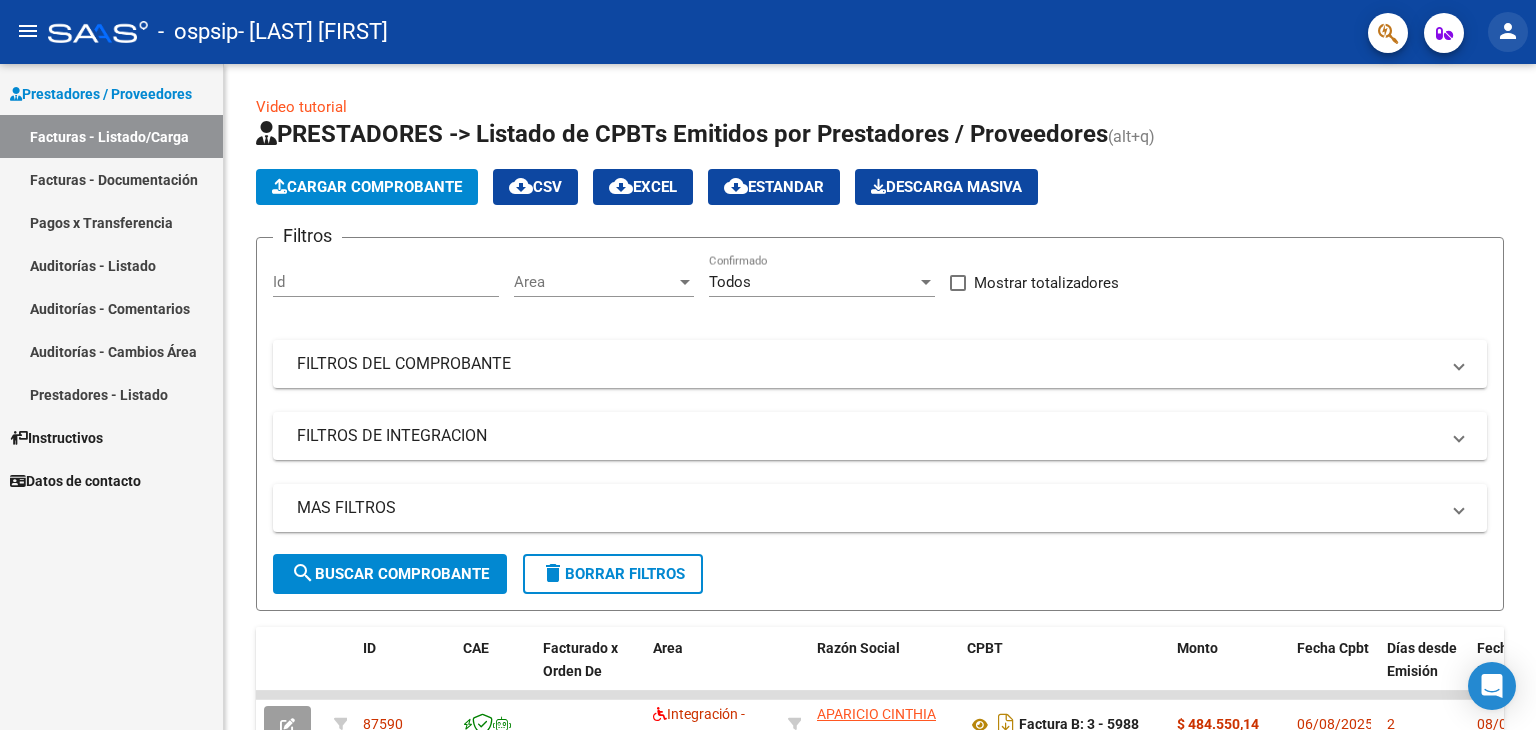 click on "person" 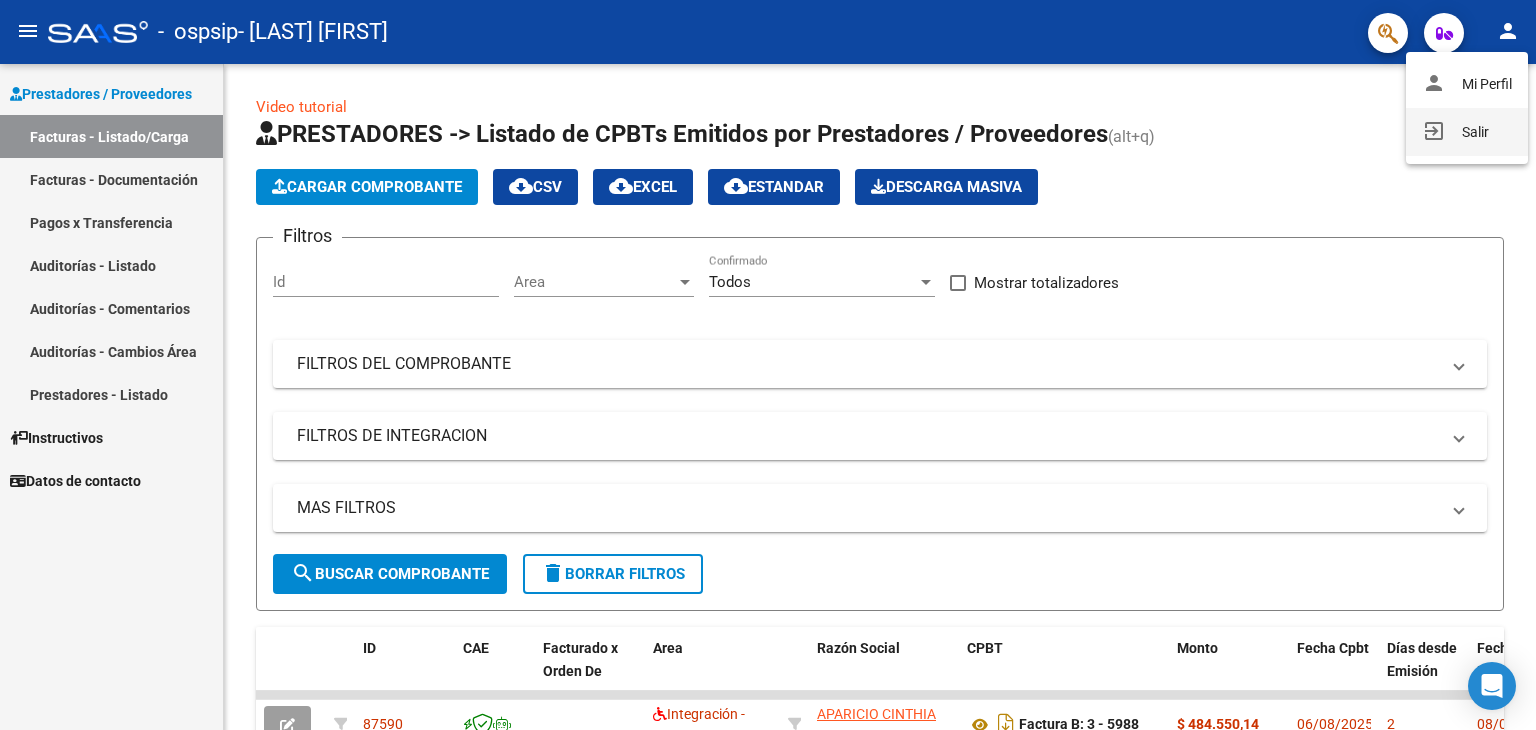 click on "exit_to_app  Salir" at bounding box center [1467, 132] 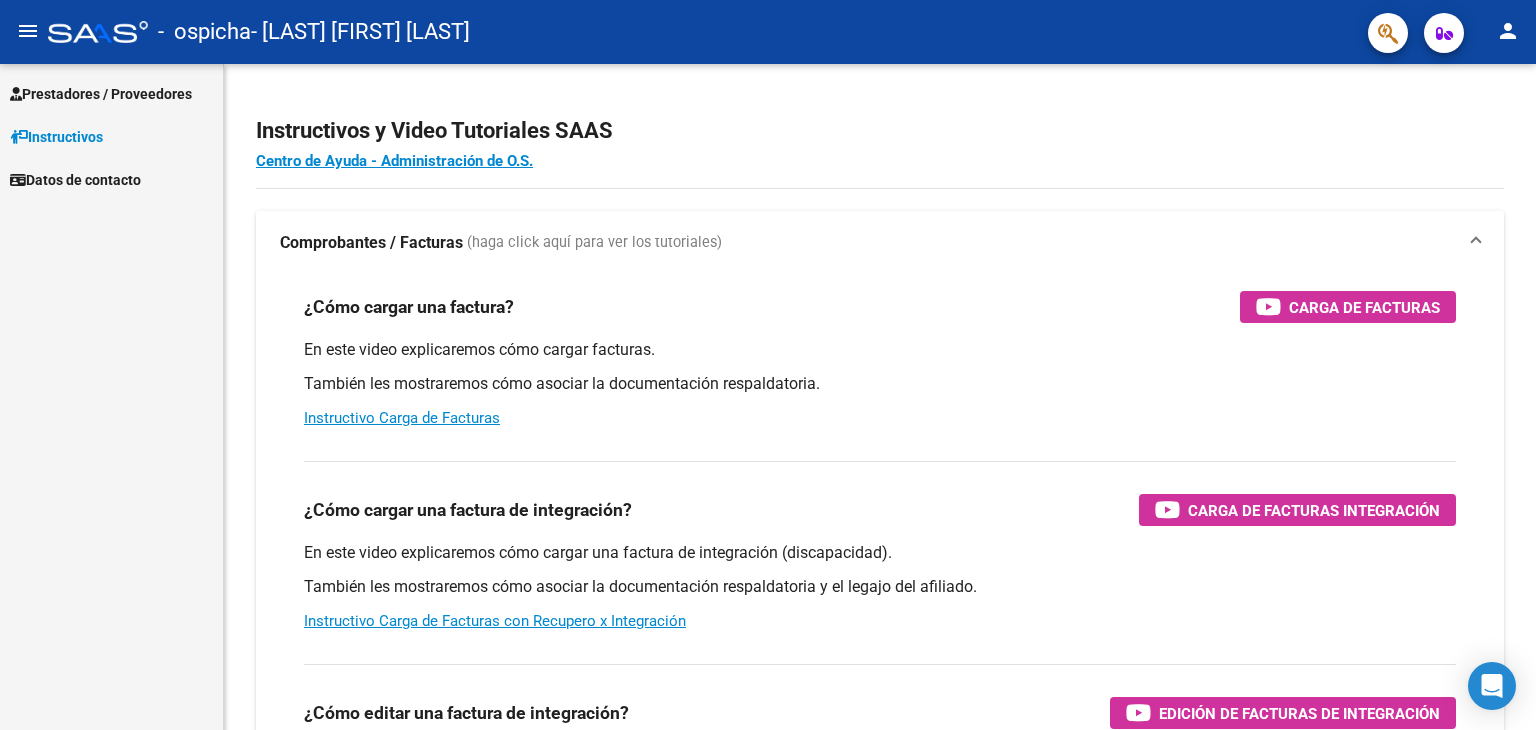 scroll, scrollTop: 0, scrollLeft: 0, axis: both 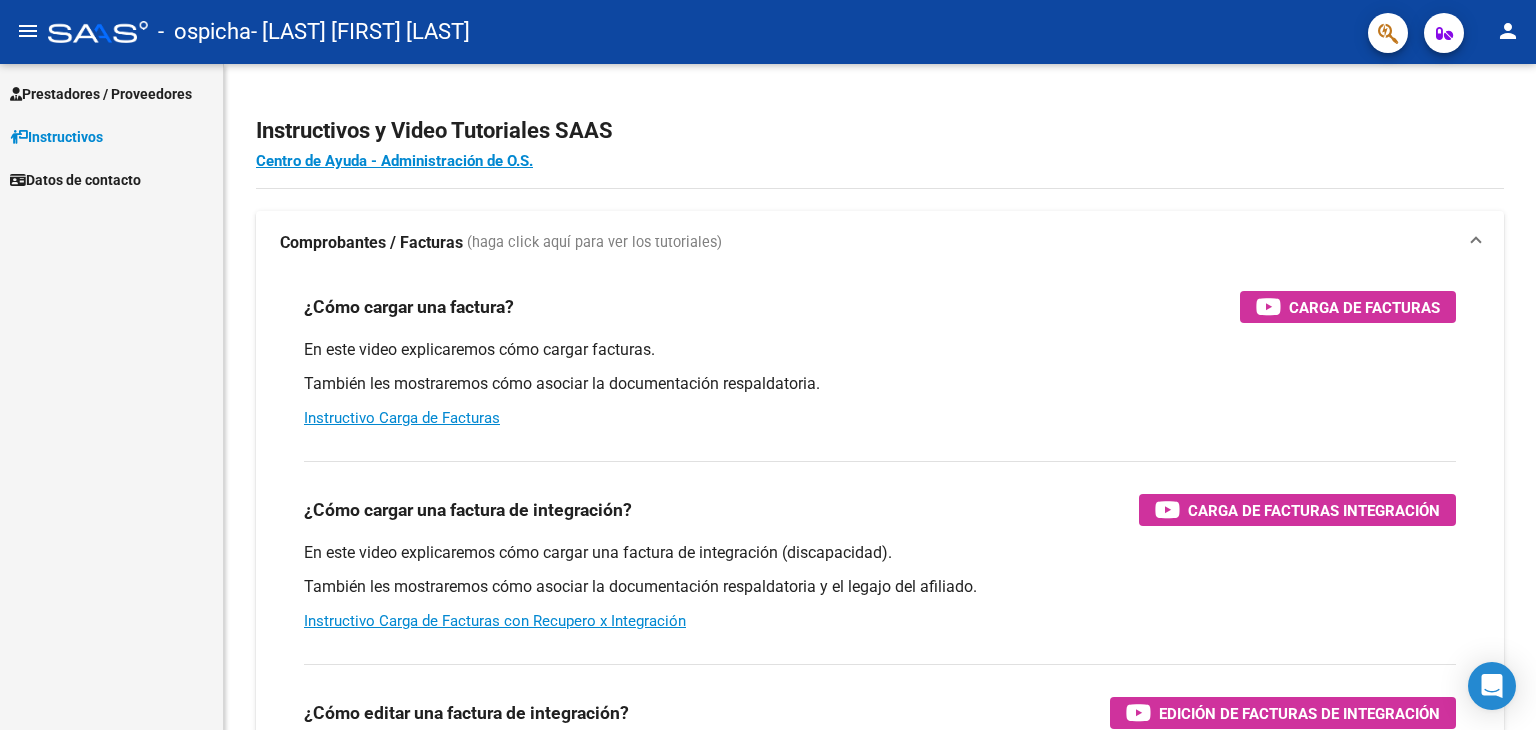 click on "Prestadores / Proveedores" at bounding box center [101, 94] 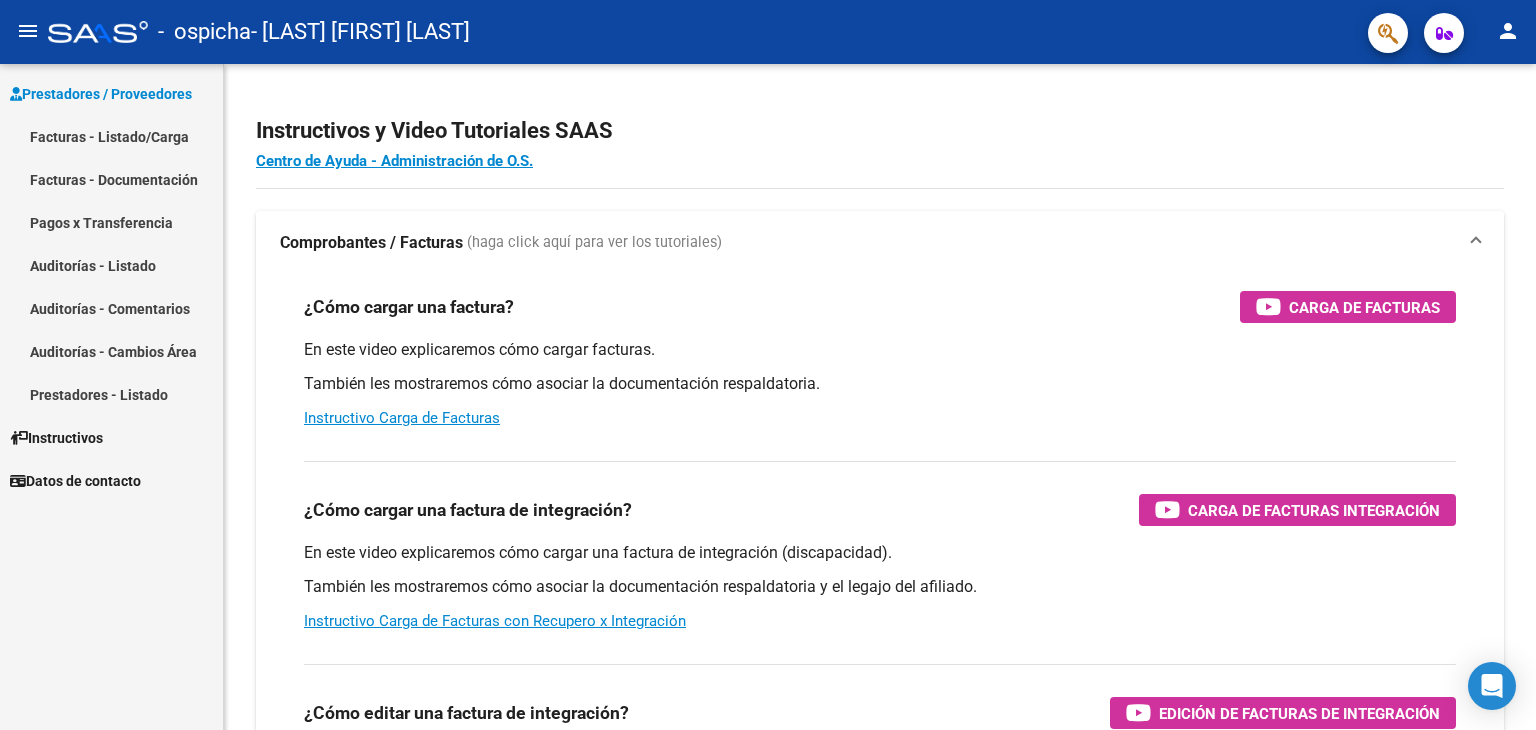 click on "Facturas - Listado/Carga" at bounding box center (111, 136) 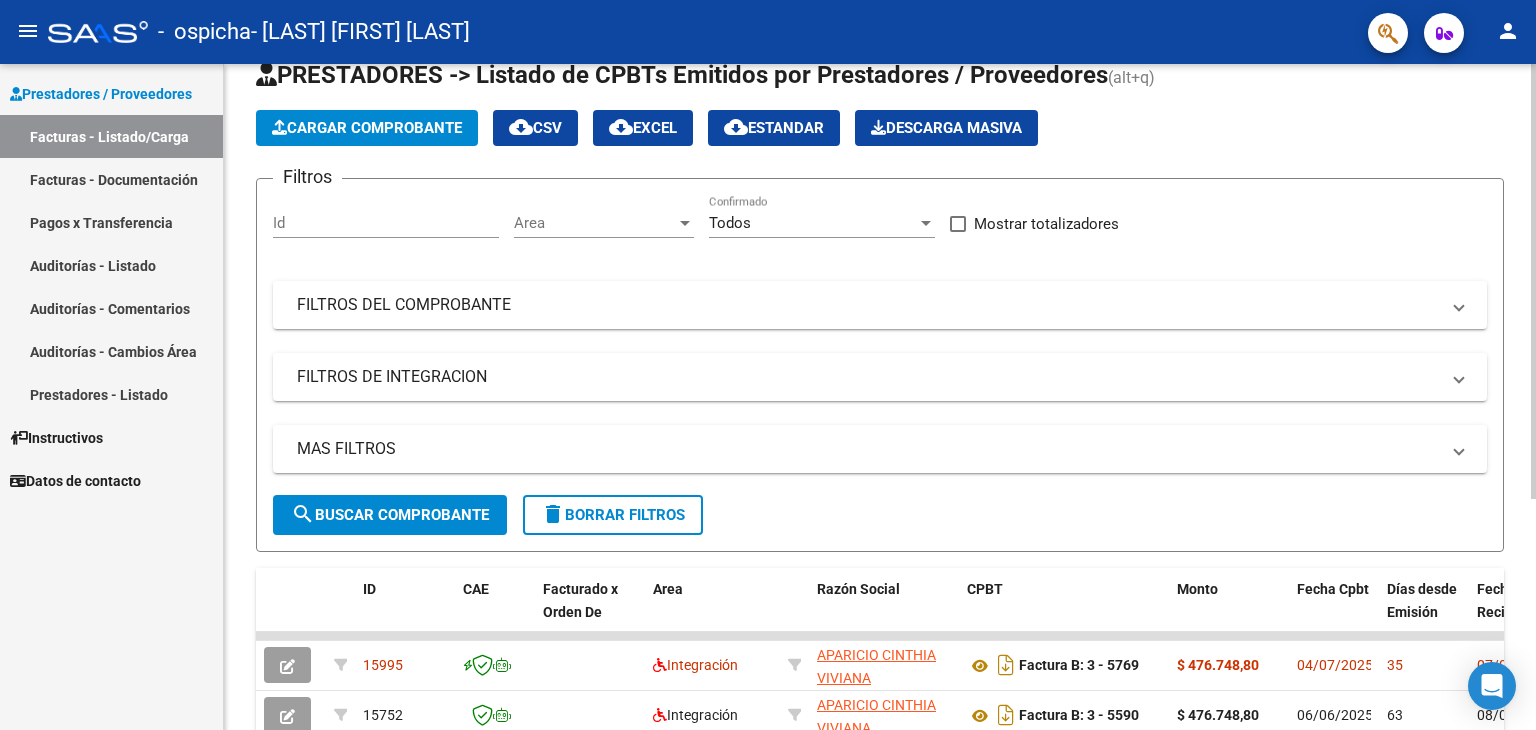 scroll, scrollTop: 53, scrollLeft: 0, axis: vertical 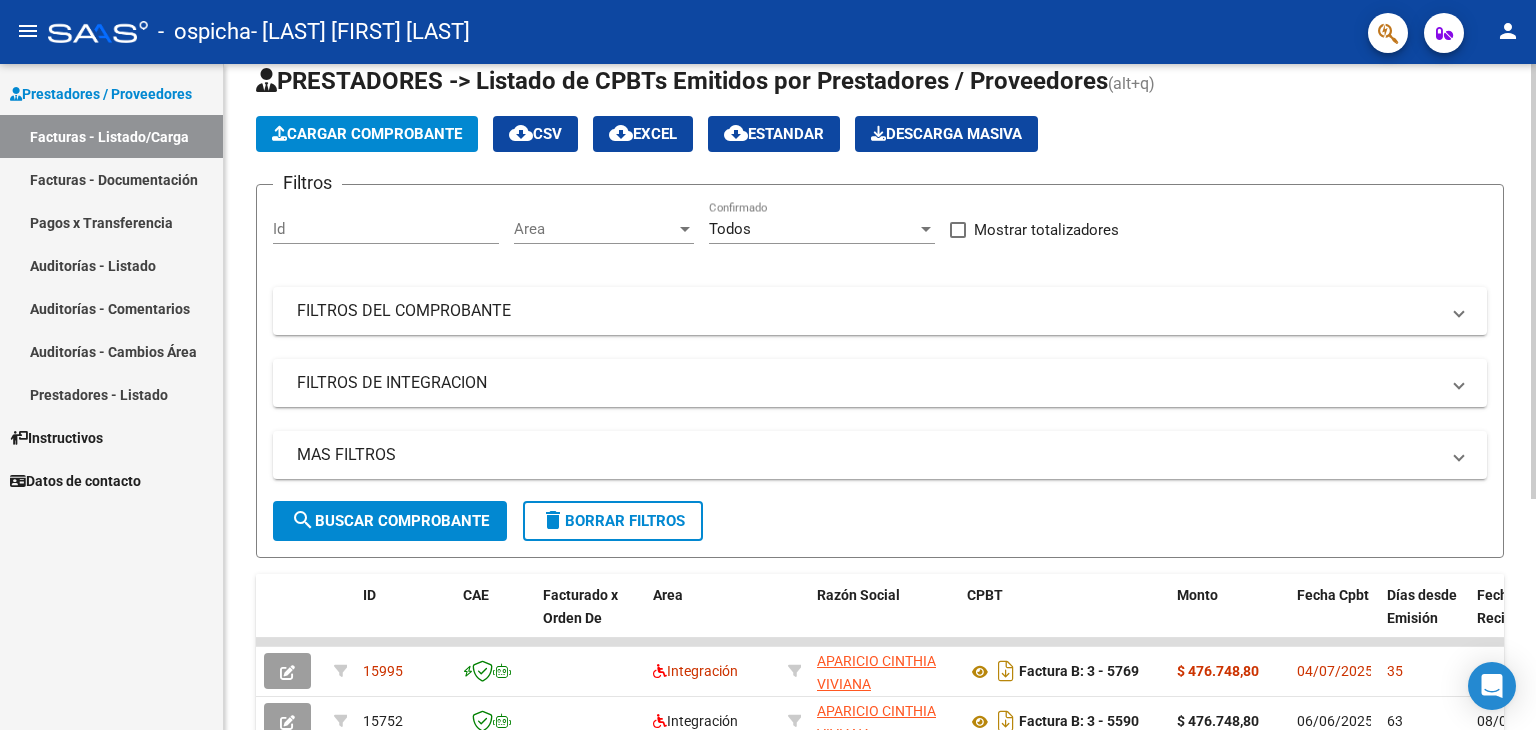 click on "Cargar Comprobante" 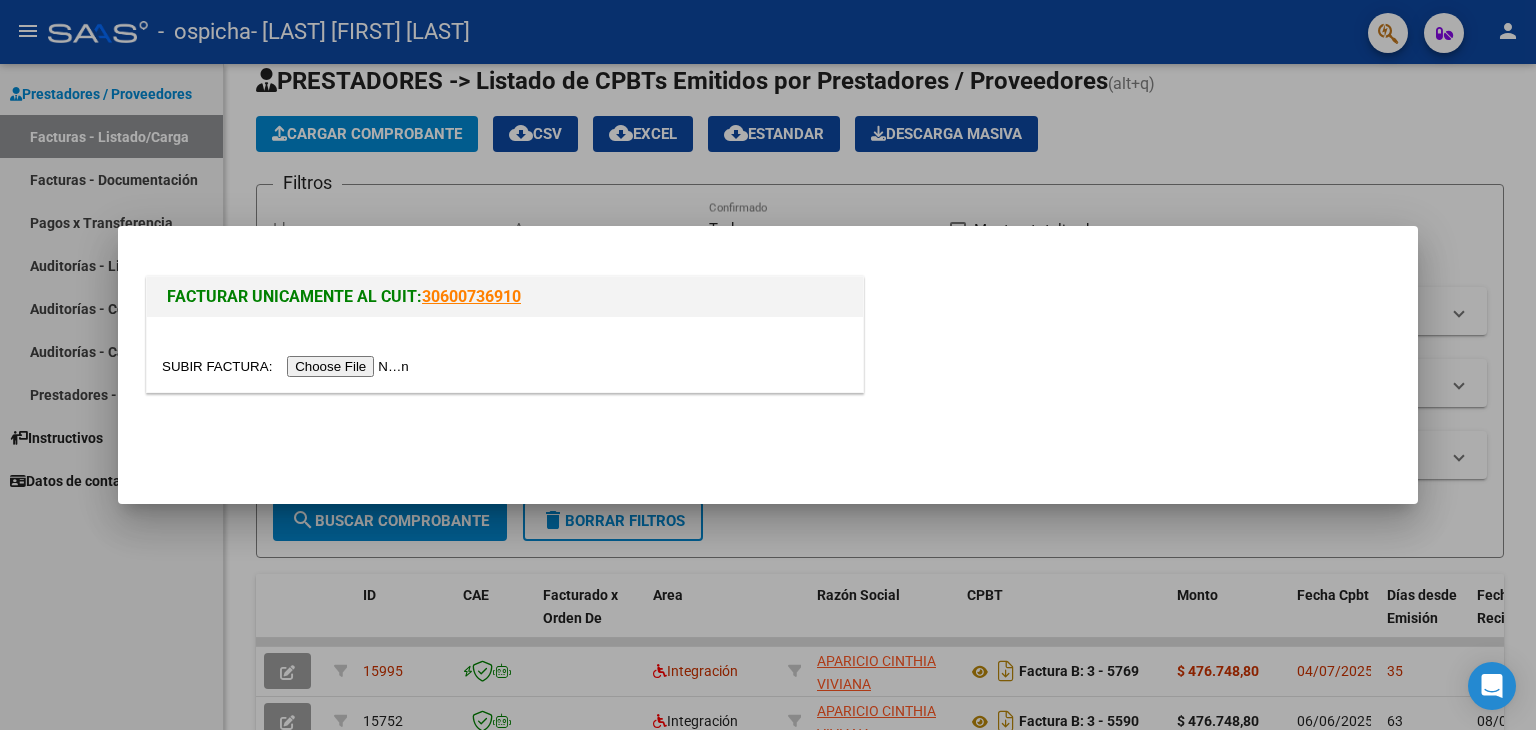 click at bounding box center (288, 366) 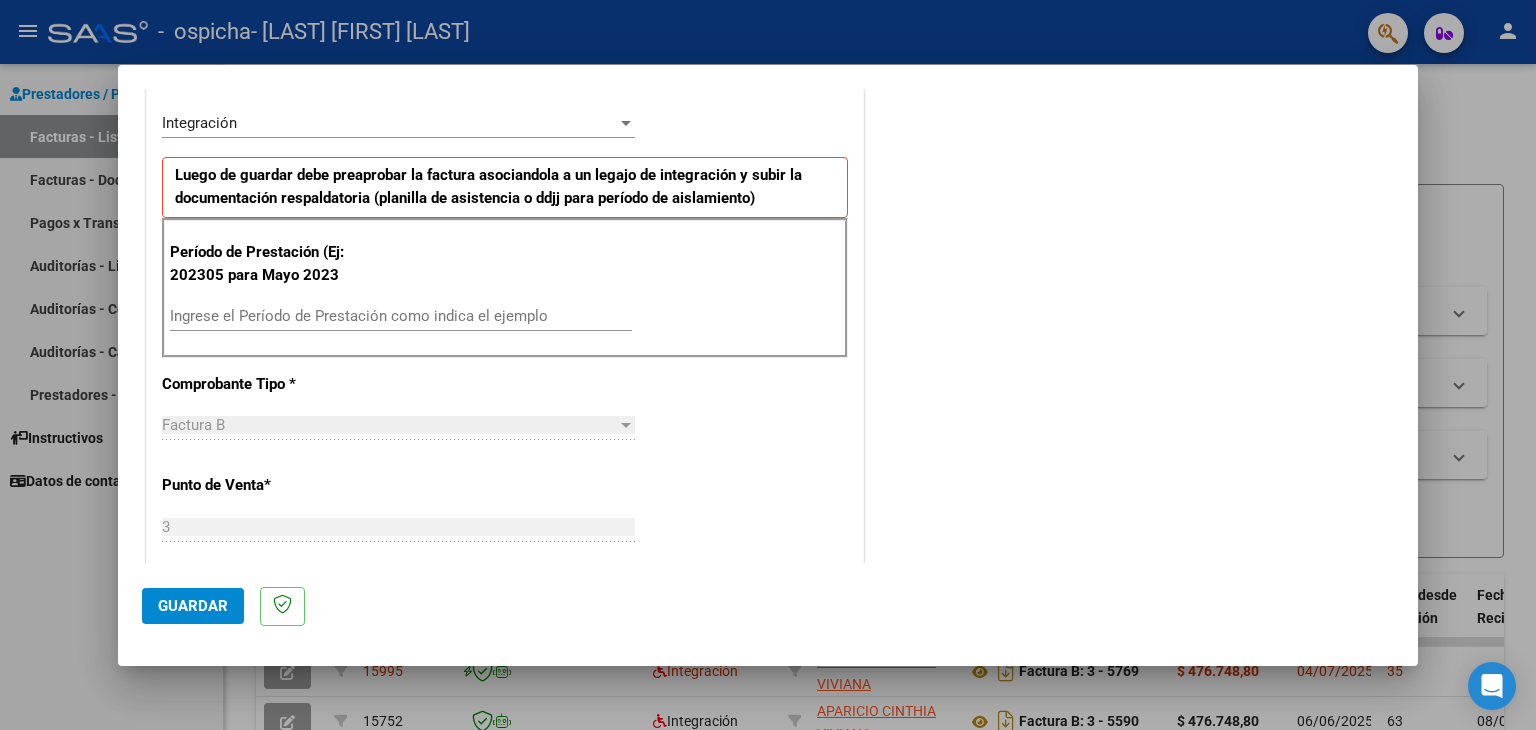 scroll, scrollTop: 500, scrollLeft: 0, axis: vertical 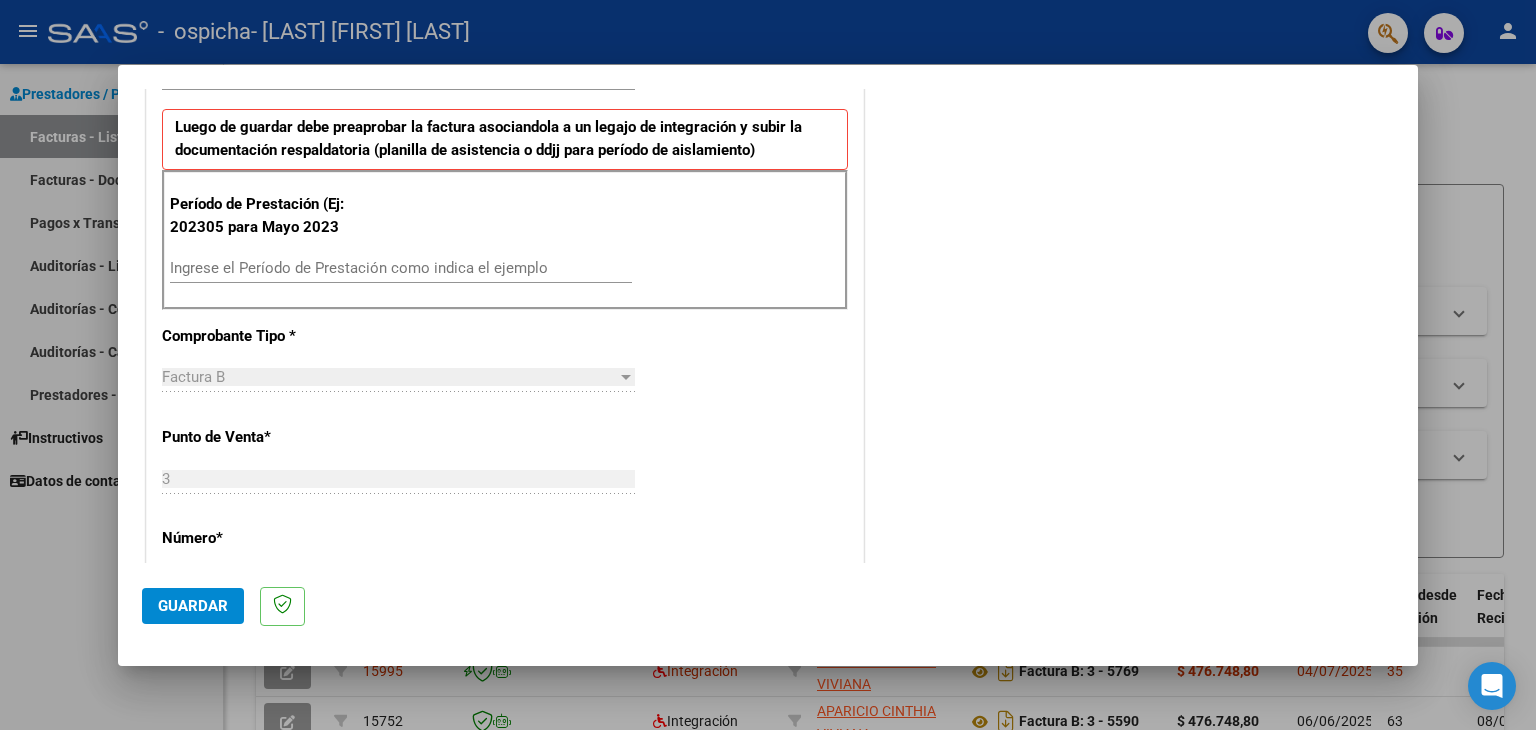 click on "Ingrese el Período de Prestación como indica el ejemplo" at bounding box center [401, 268] 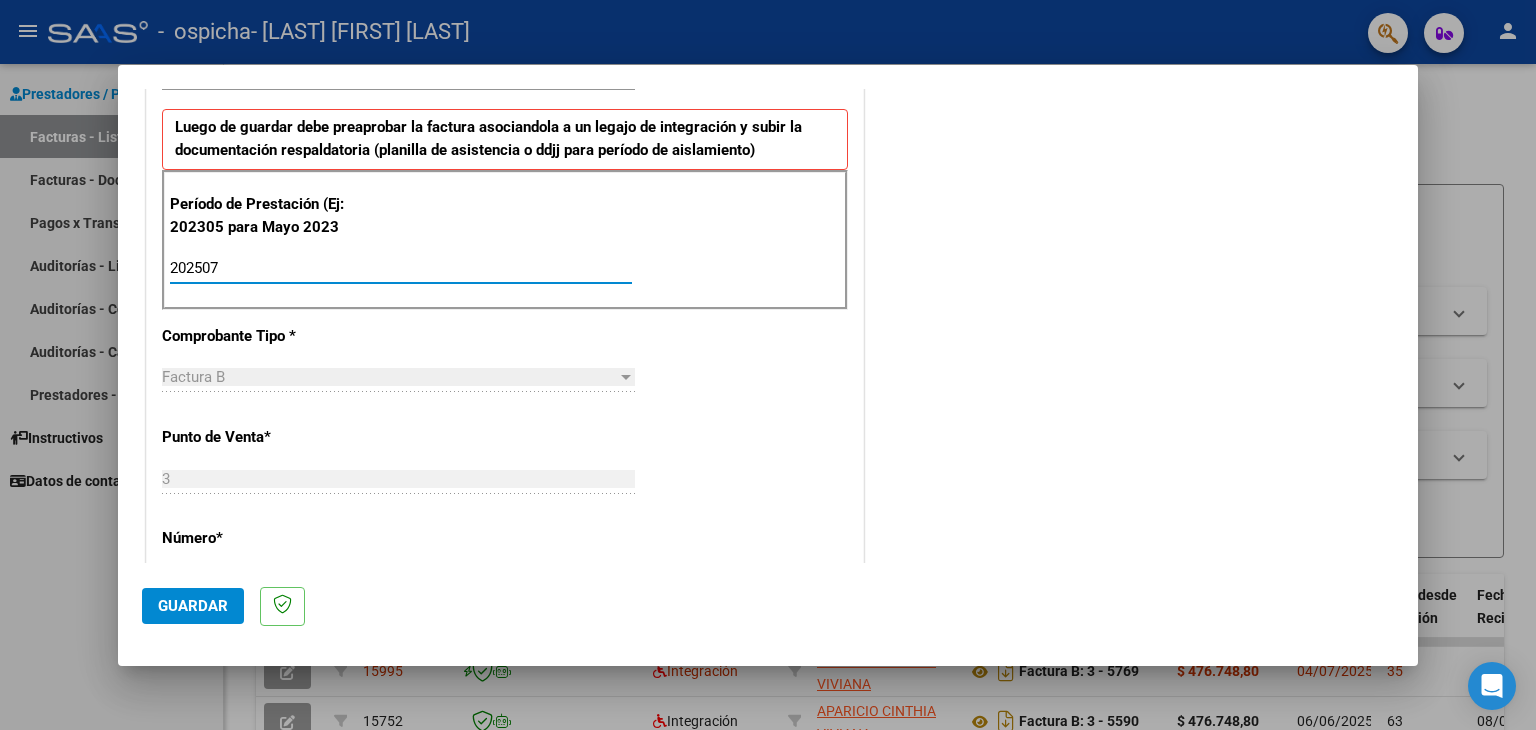 type on "202507" 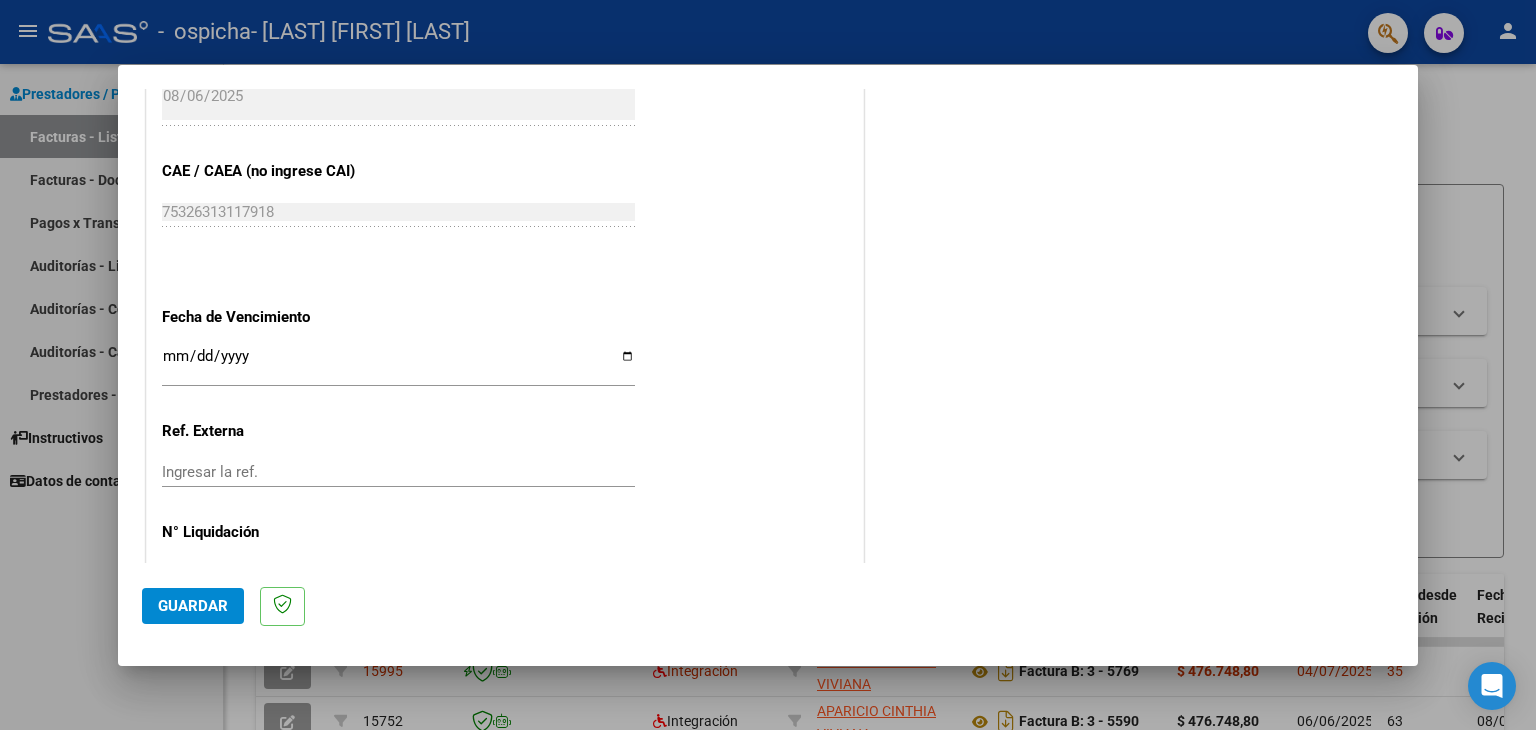 scroll, scrollTop: 1245, scrollLeft: 0, axis: vertical 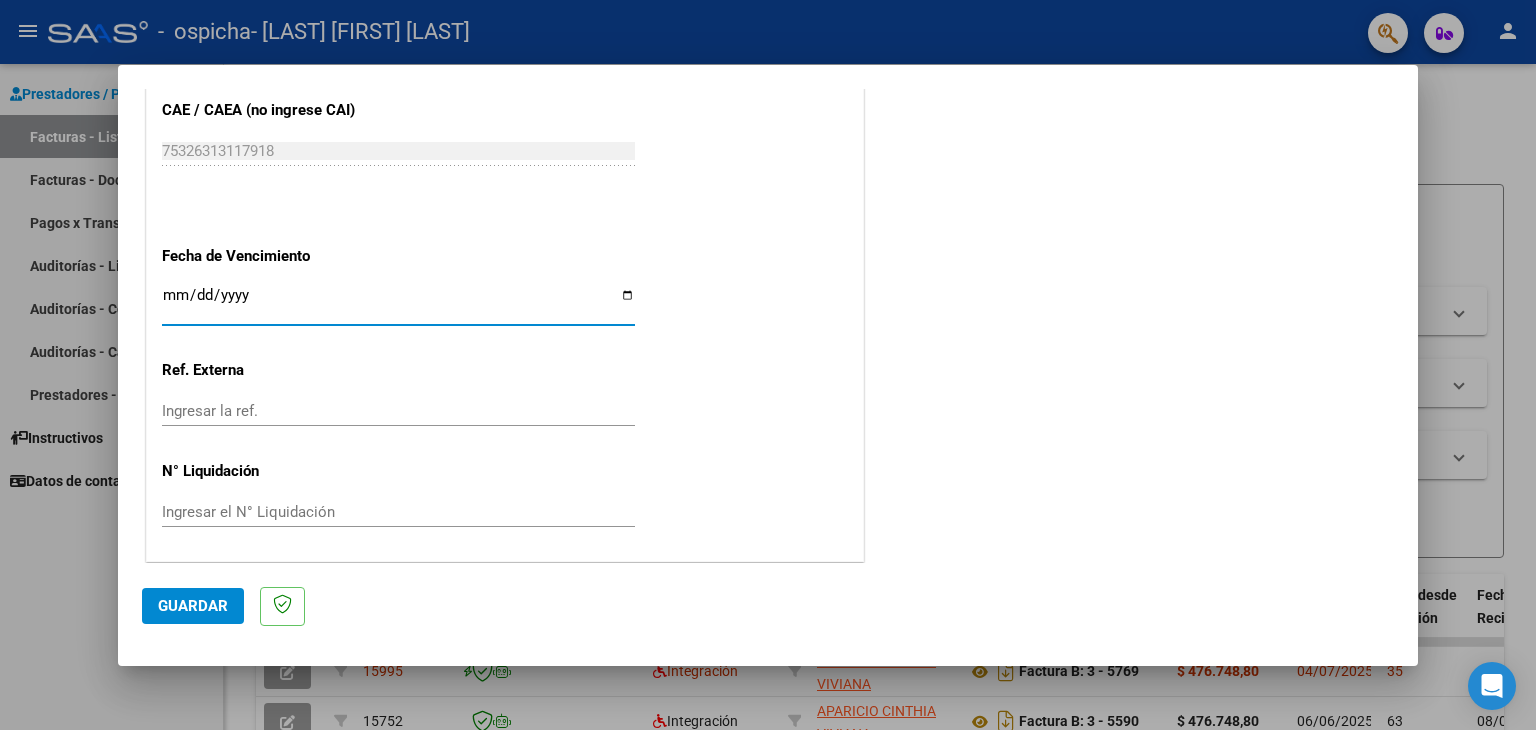 click on "Ingresar la fecha" at bounding box center (398, 303) 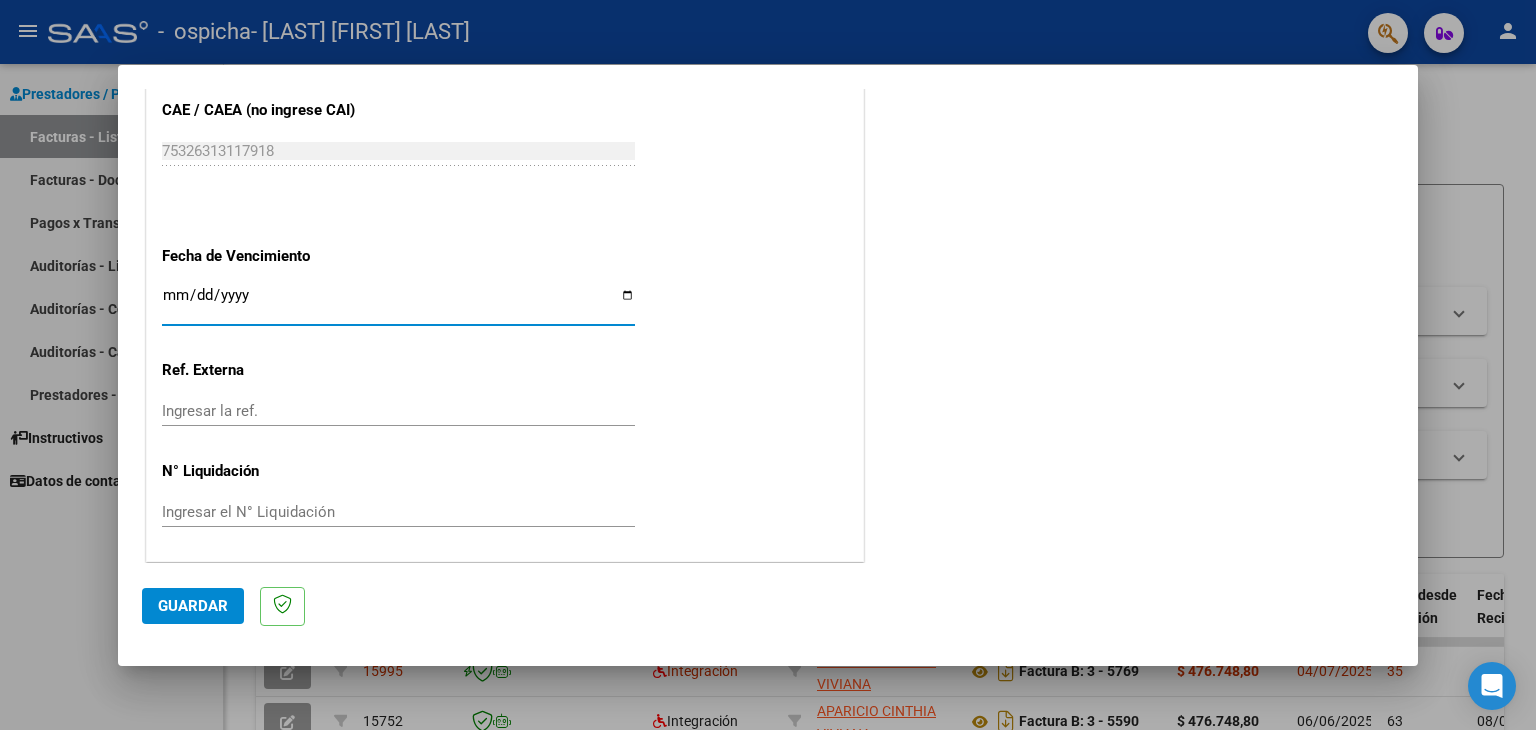 type on "2025-08-16" 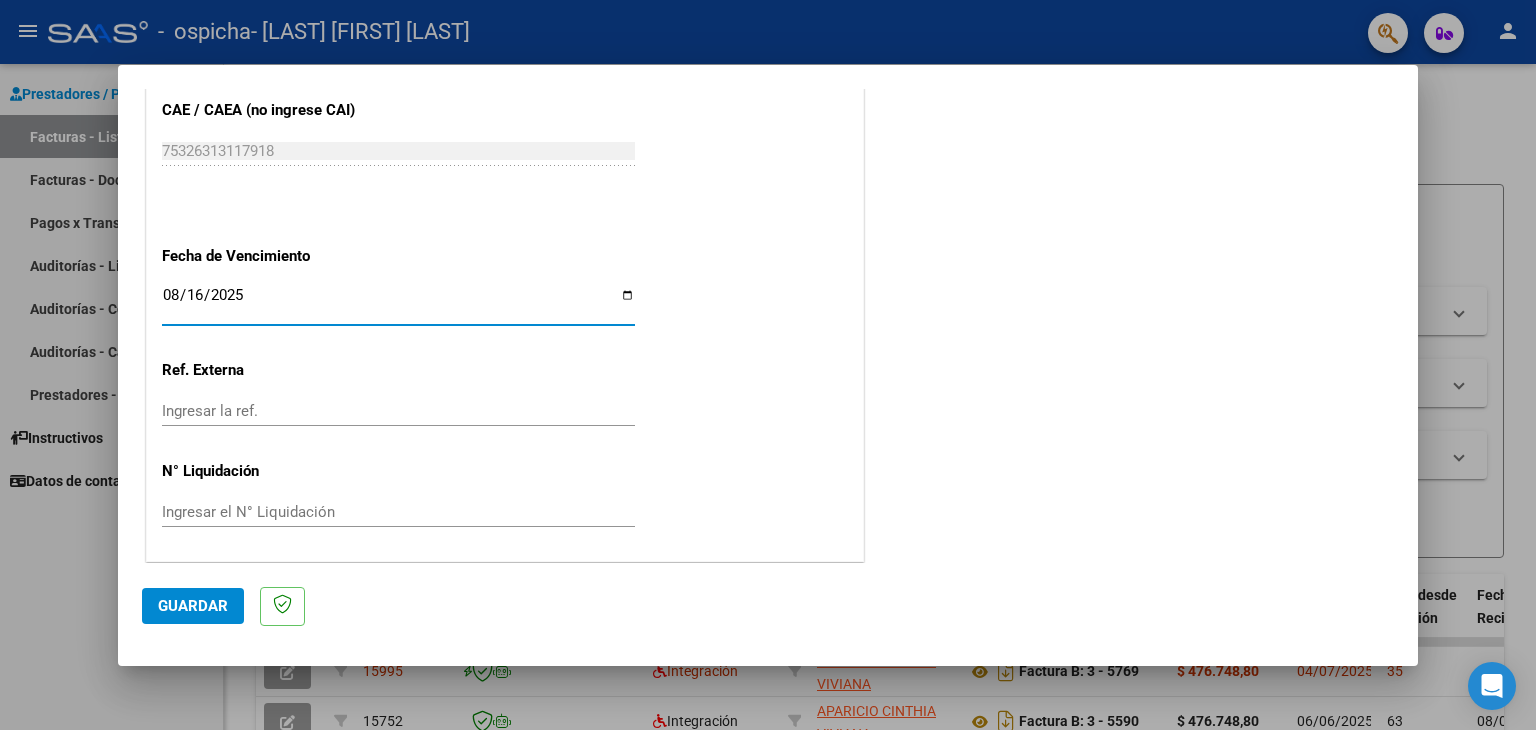 click on "Guardar" 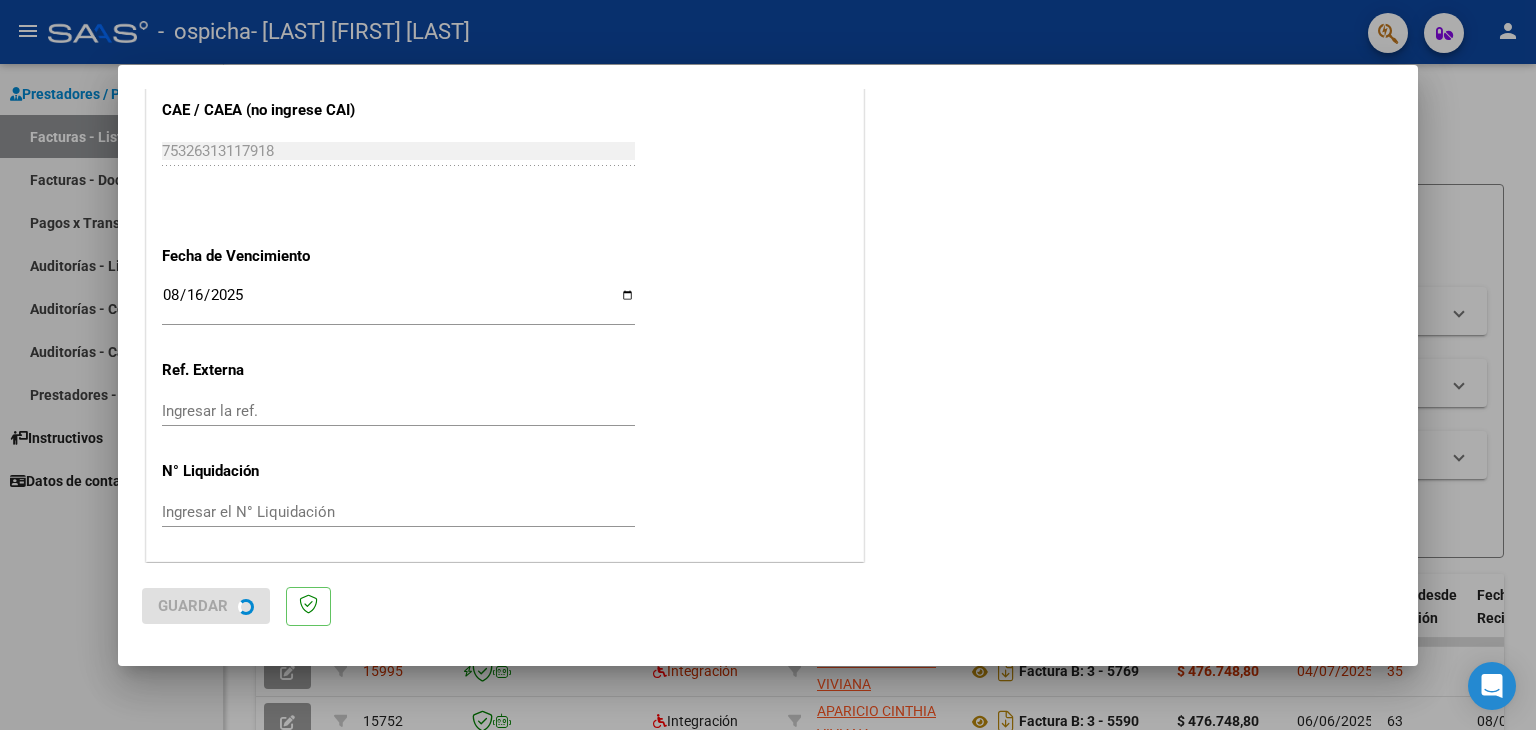 scroll, scrollTop: 0, scrollLeft: 0, axis: both 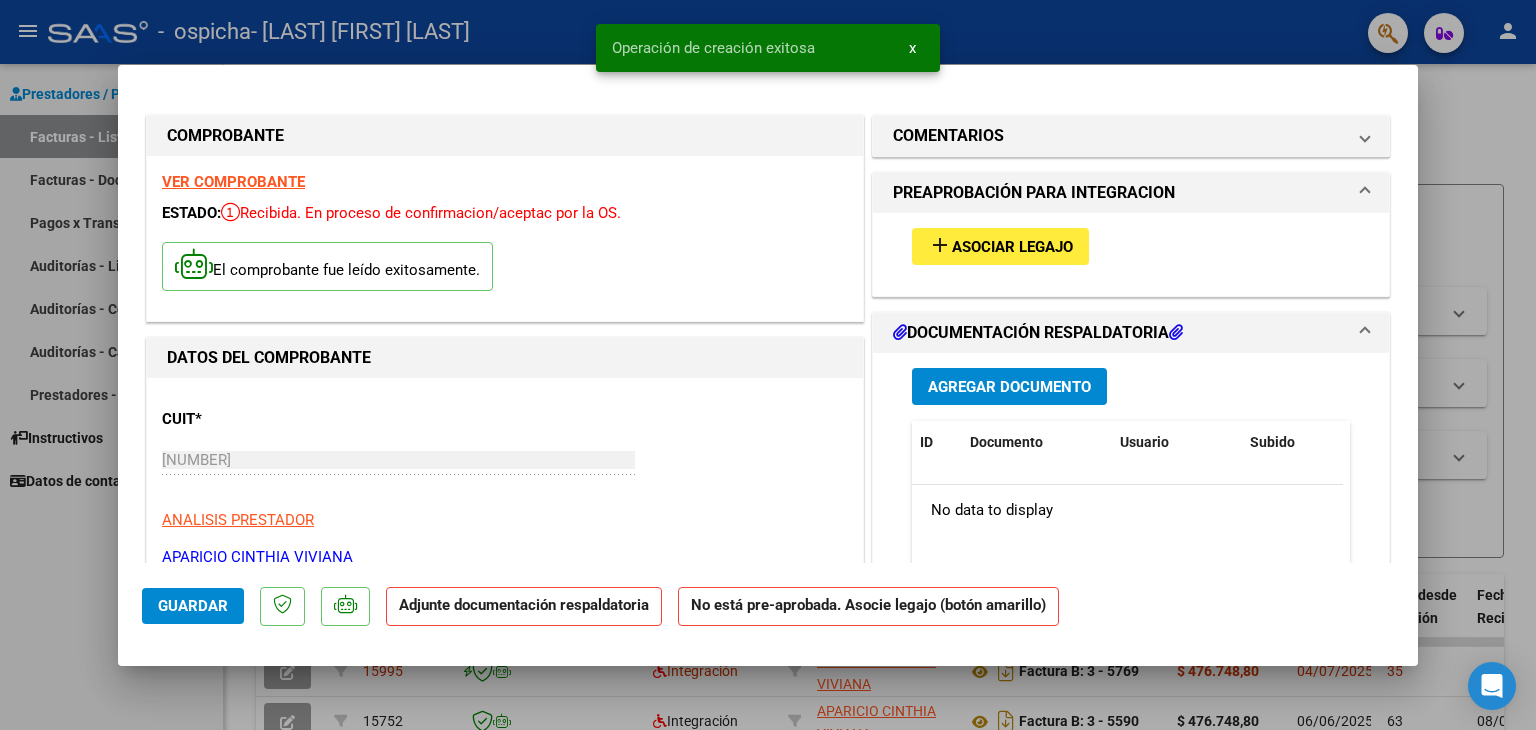 click on "Asociar Legajo" at bounding box center (1012, 247) 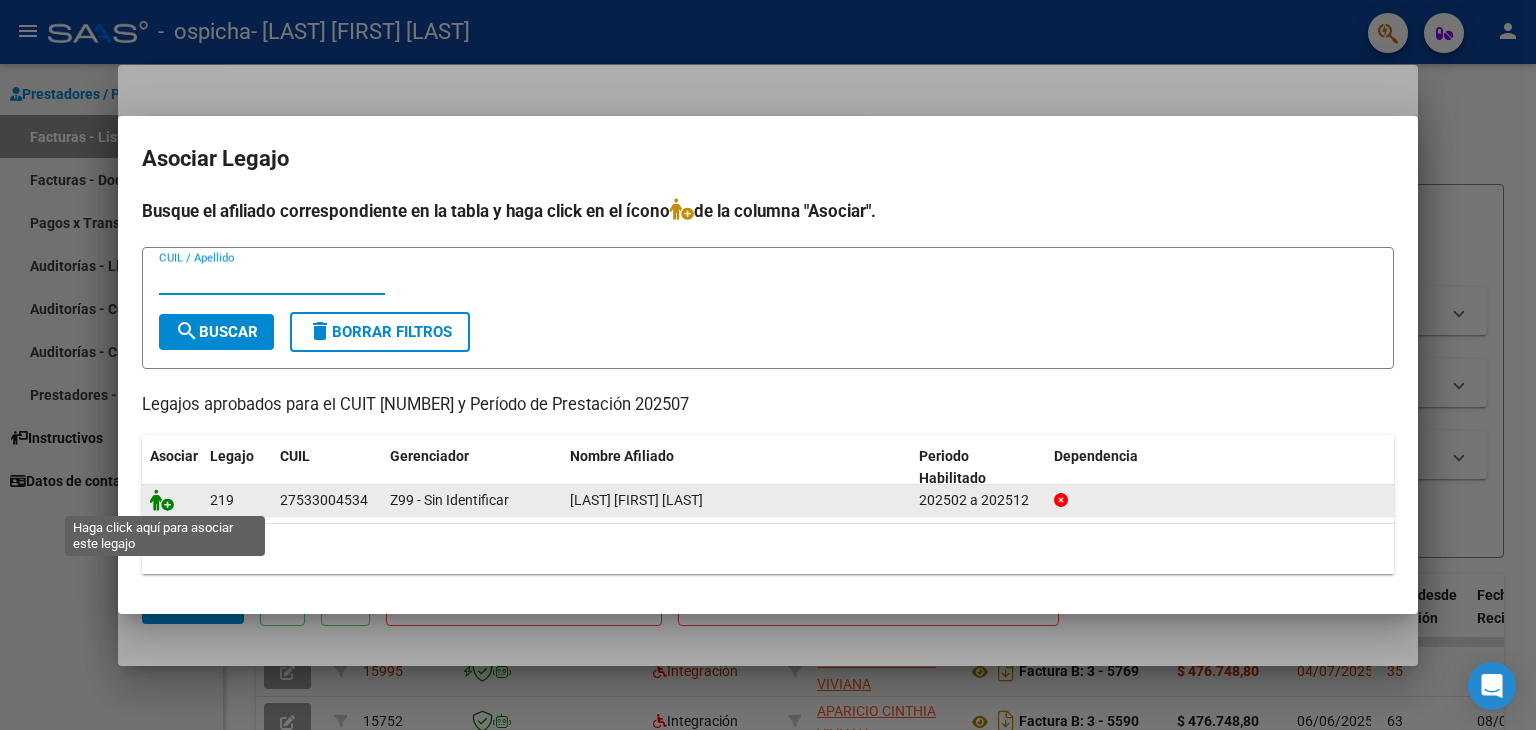 click 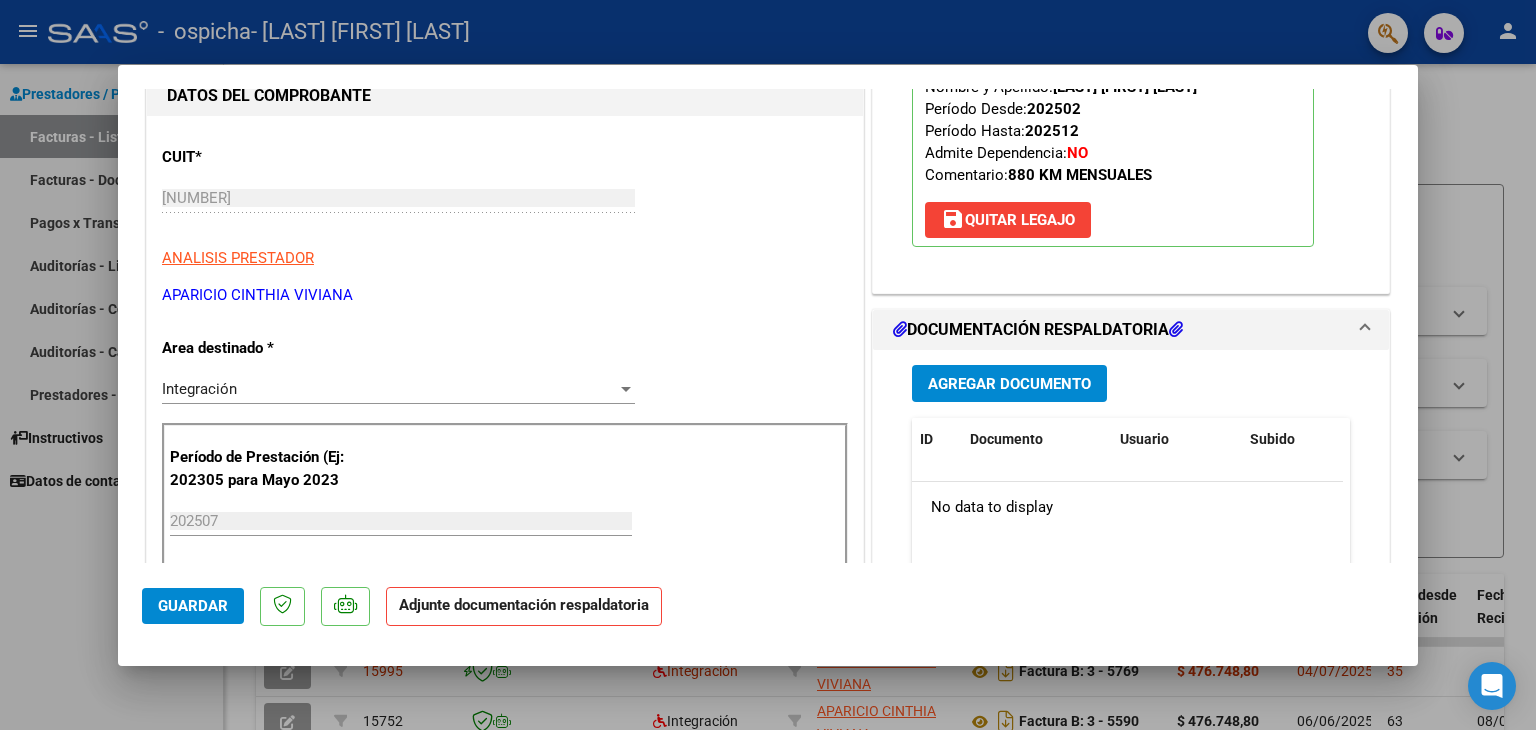 scroll, scrollTop: 400, scrollLeft: 0, axis: vertical 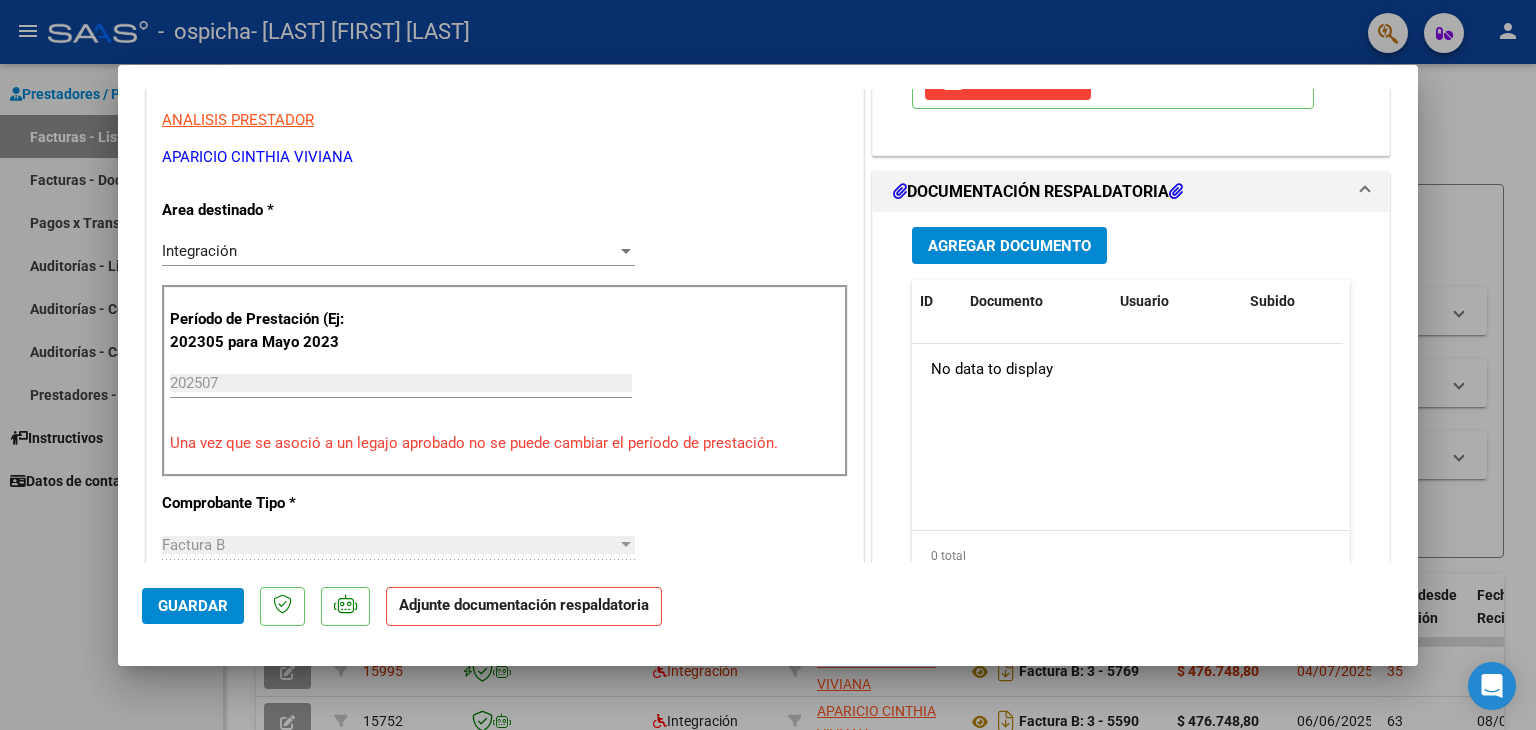 click on "Agregar Documento" at bounding box center (1009, 246) 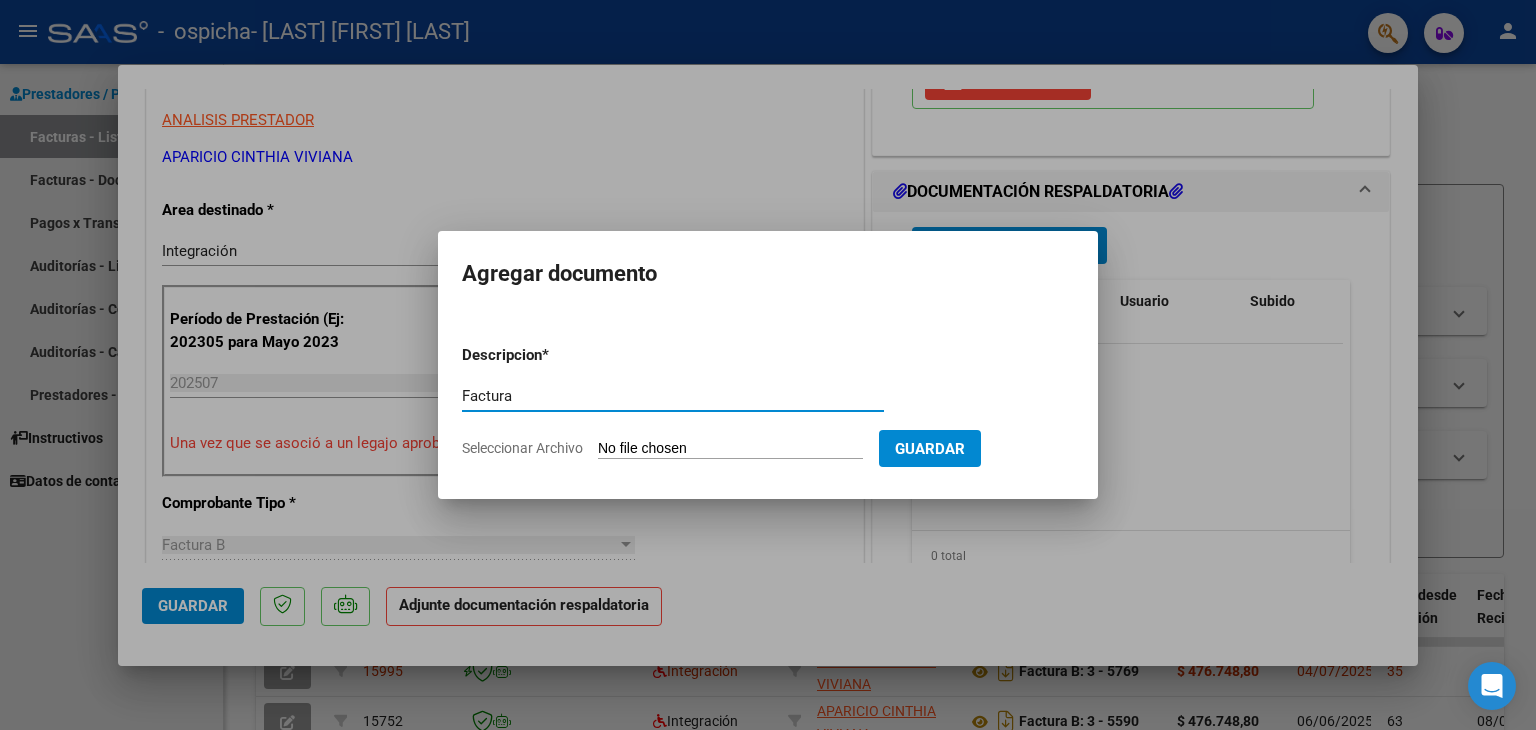 type on "Factura" 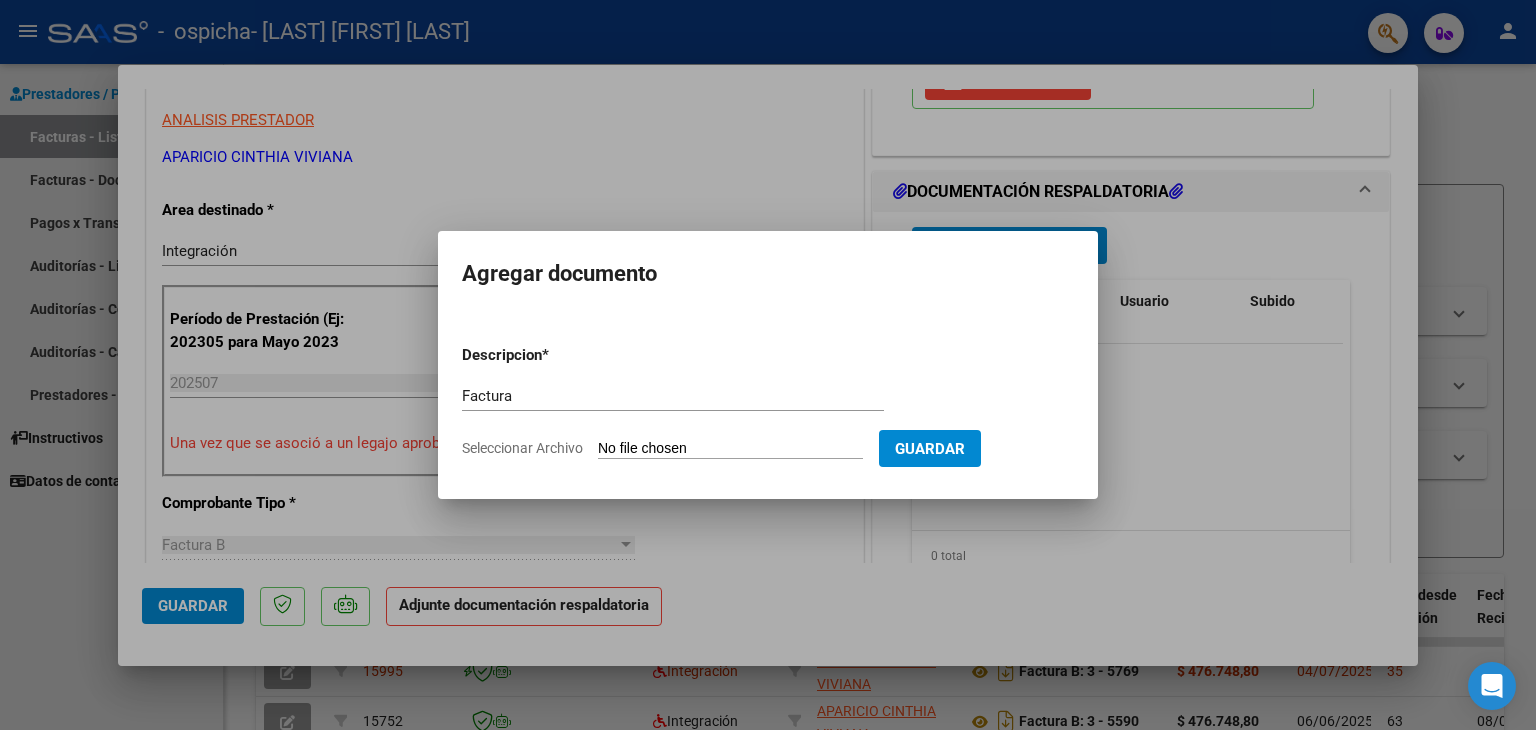 type on "C:\fakepath\27258952176_006_00003_00005989.pdf" 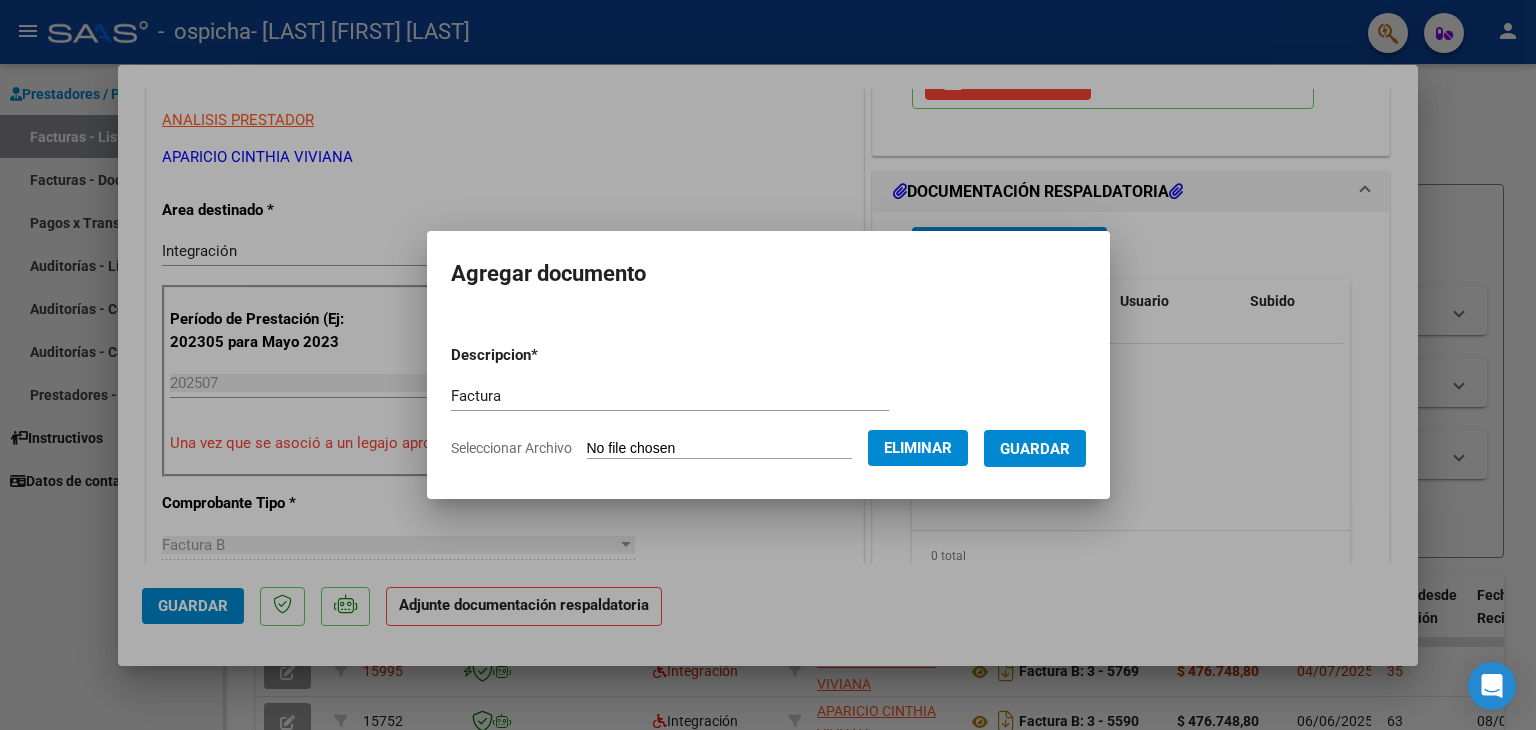 click on "Guardar" at bounding box center [1035, 449] 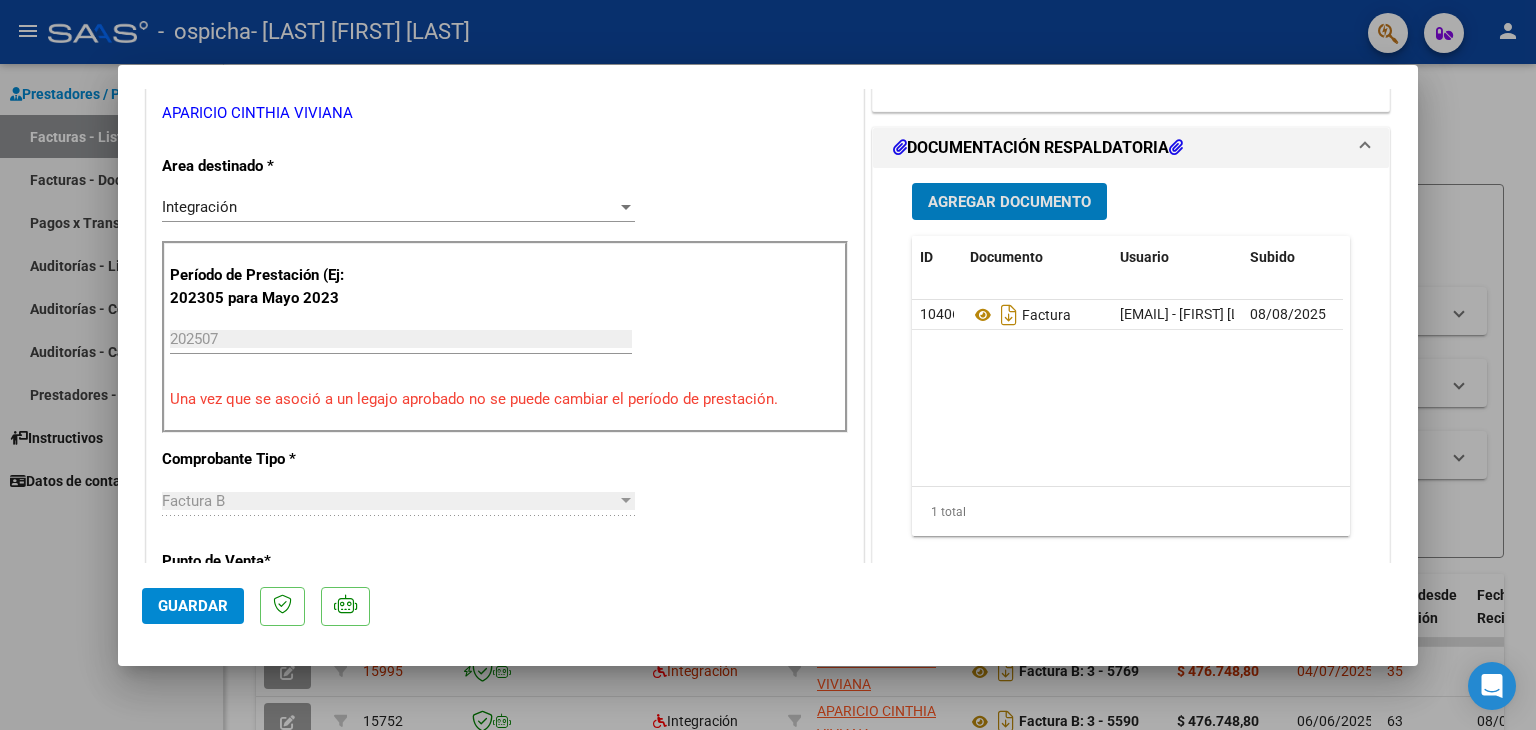 scroll, scrollTop: 413, scrollLeft: 0, axis: vertical 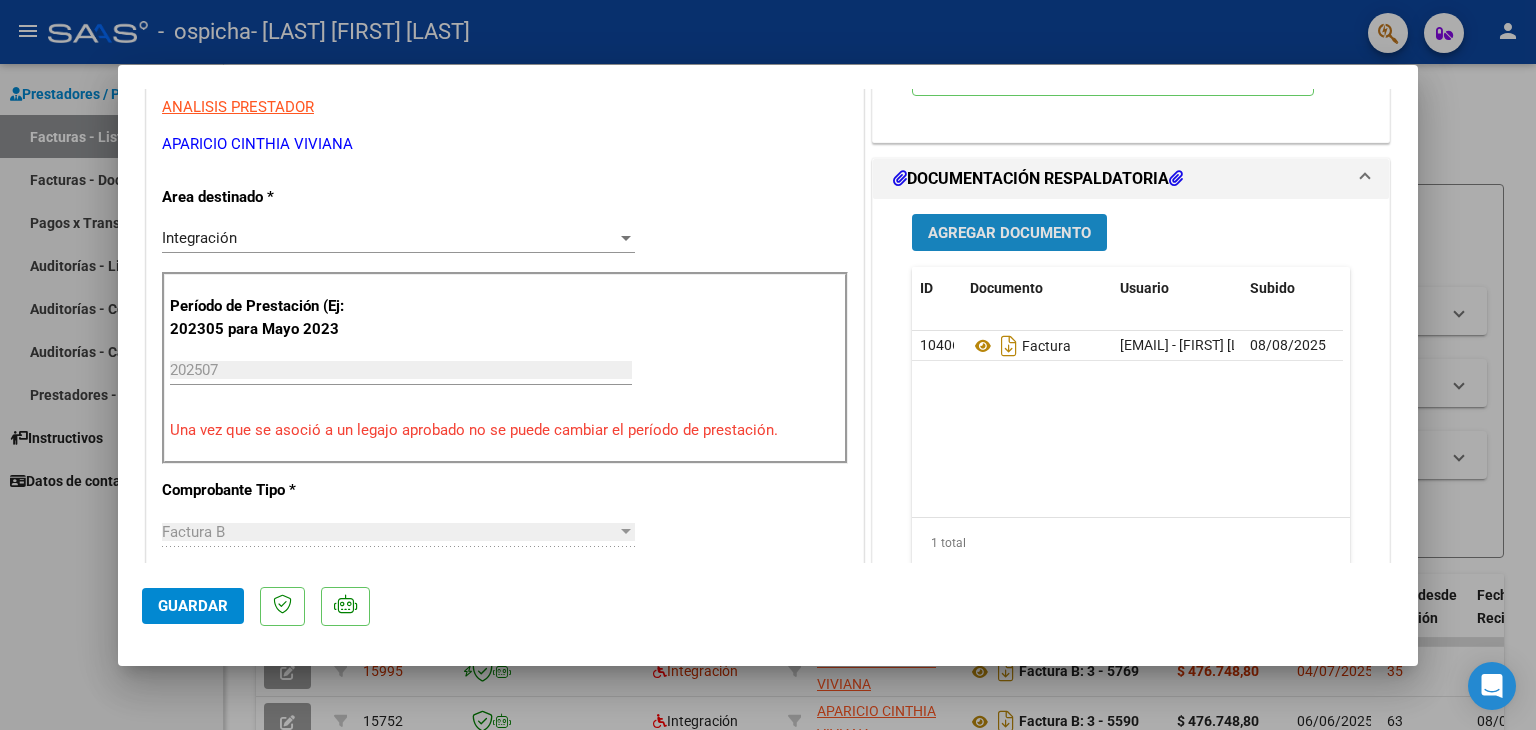click on "Agregar Documento" at bounding box center (1009, 233) 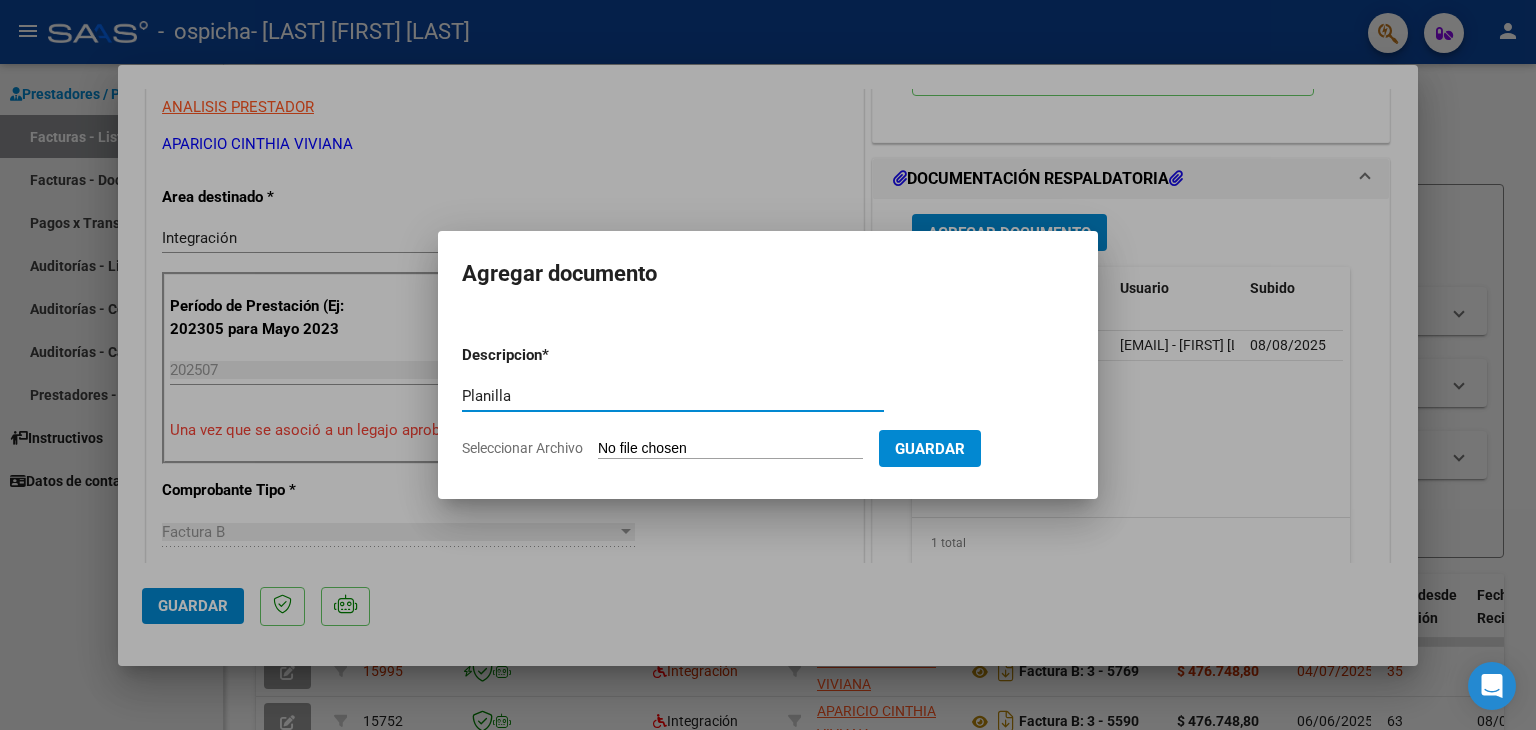 type on "Planilla" 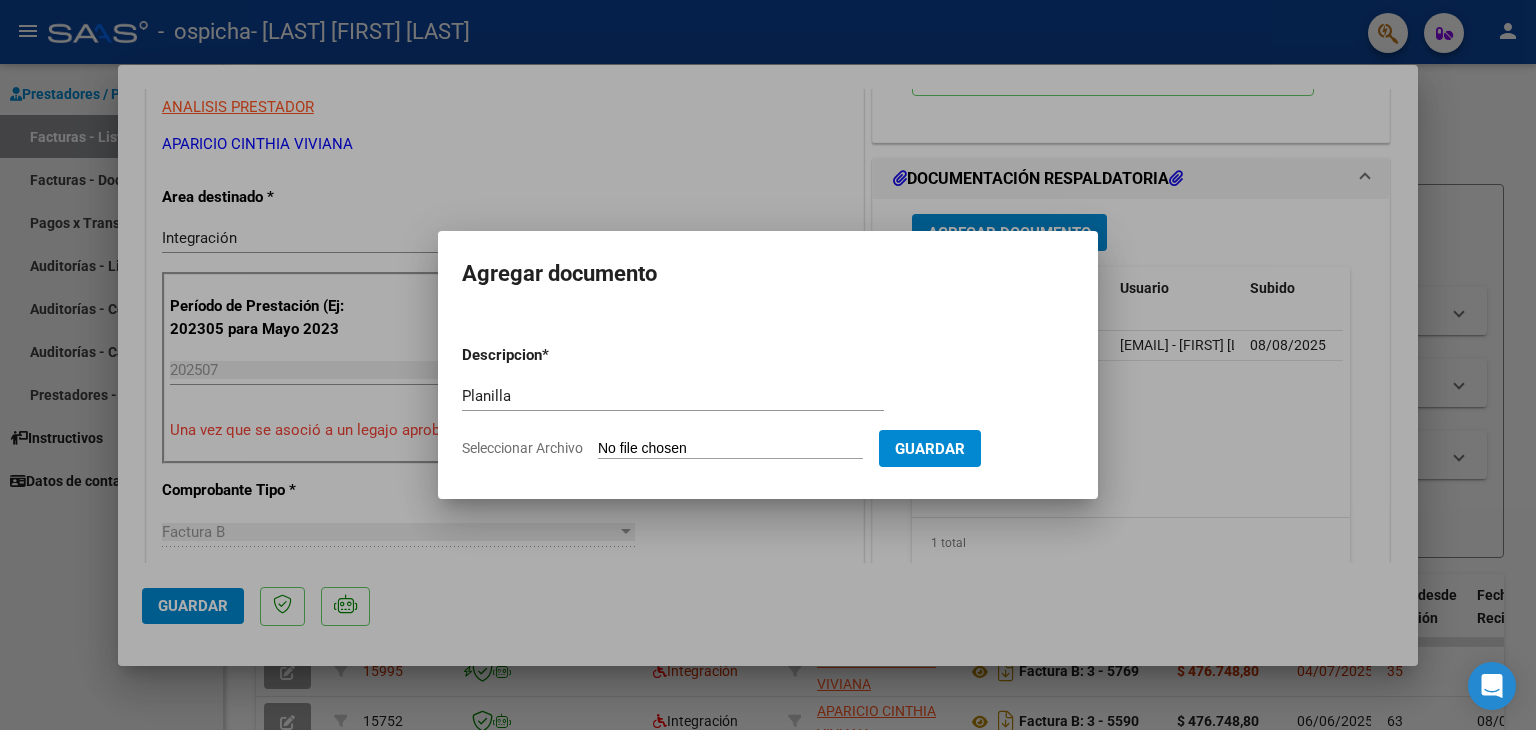 type on "C:\fakepath\aPlanilla Asist Arias Jul 2025.pdf" 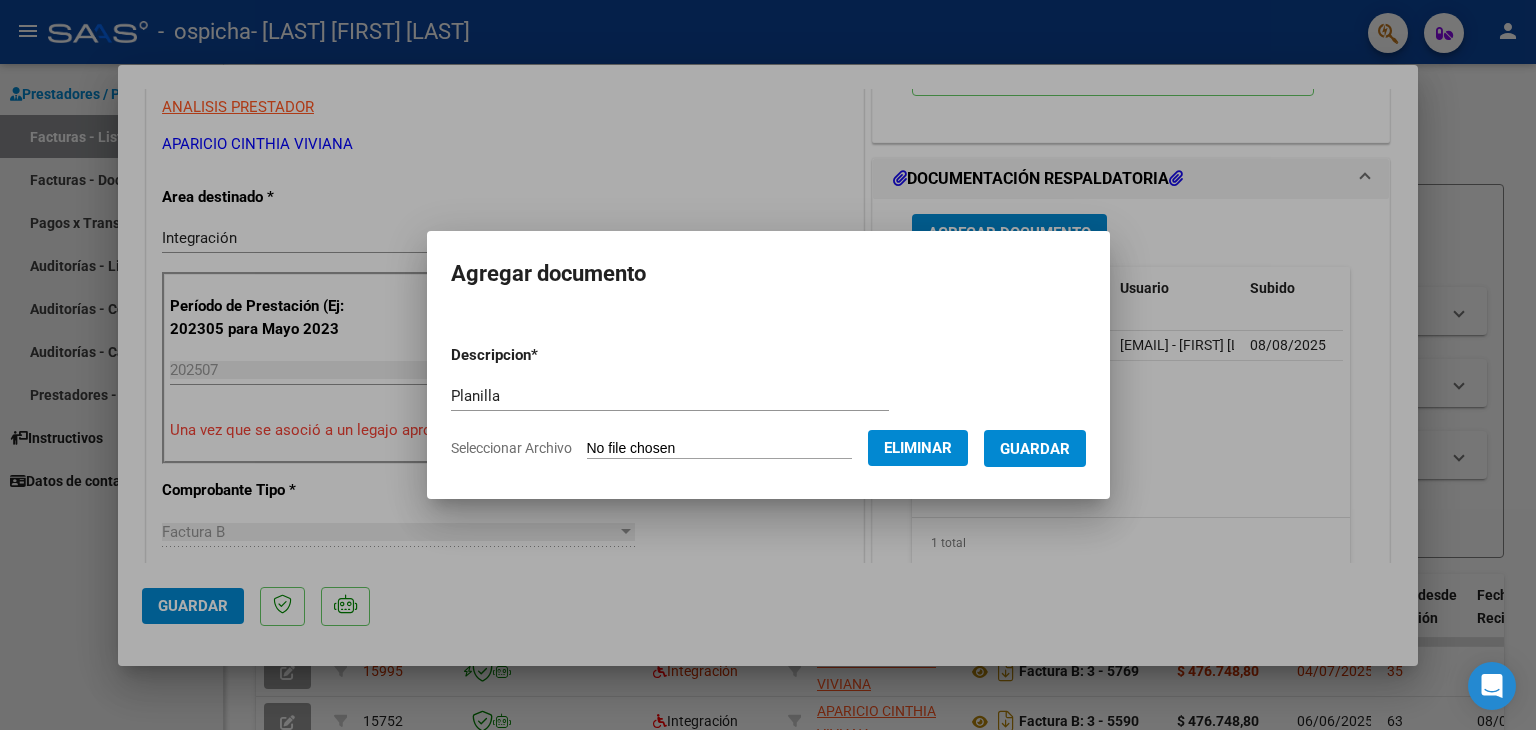 click on "Guardar" at bounding box center (1035, 449) 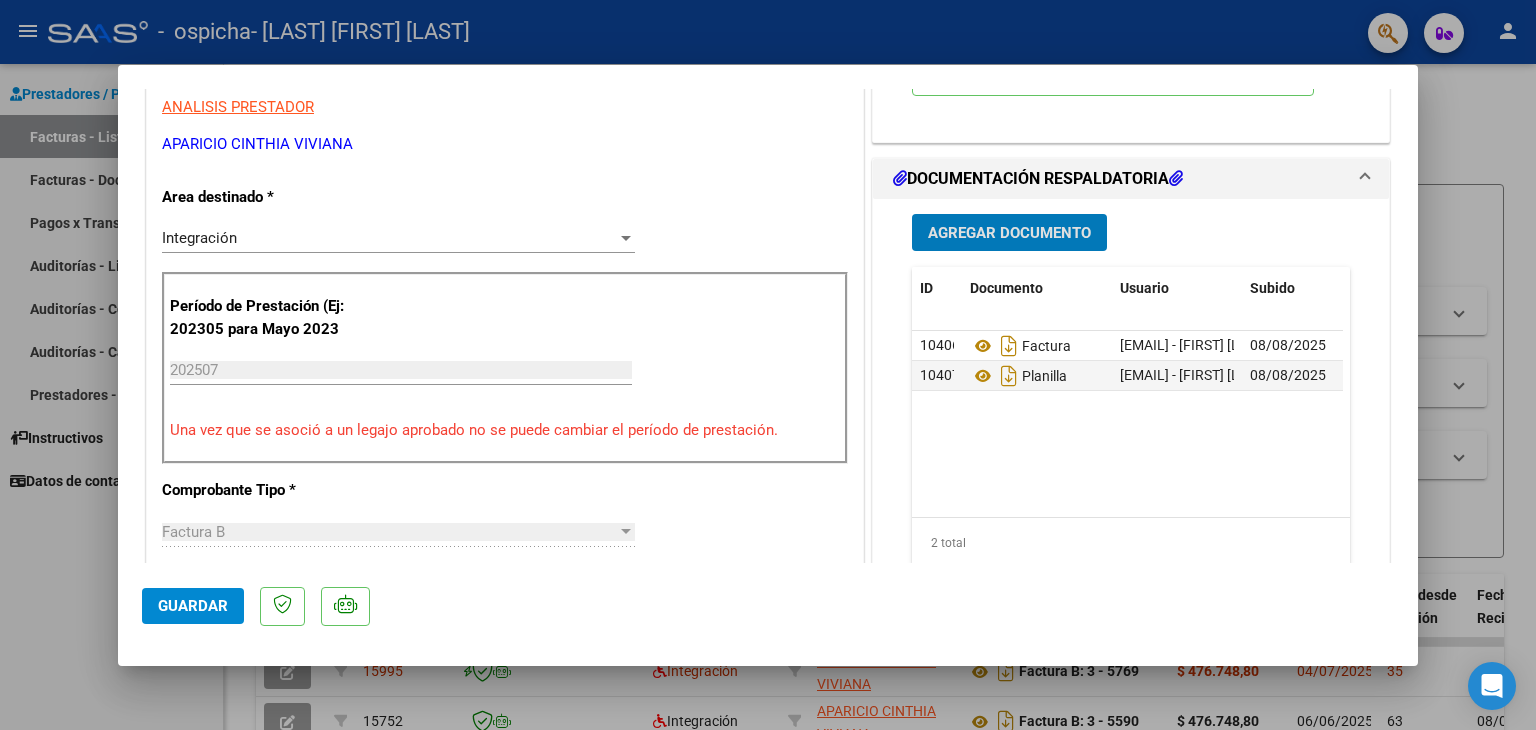 click on "Guardar" 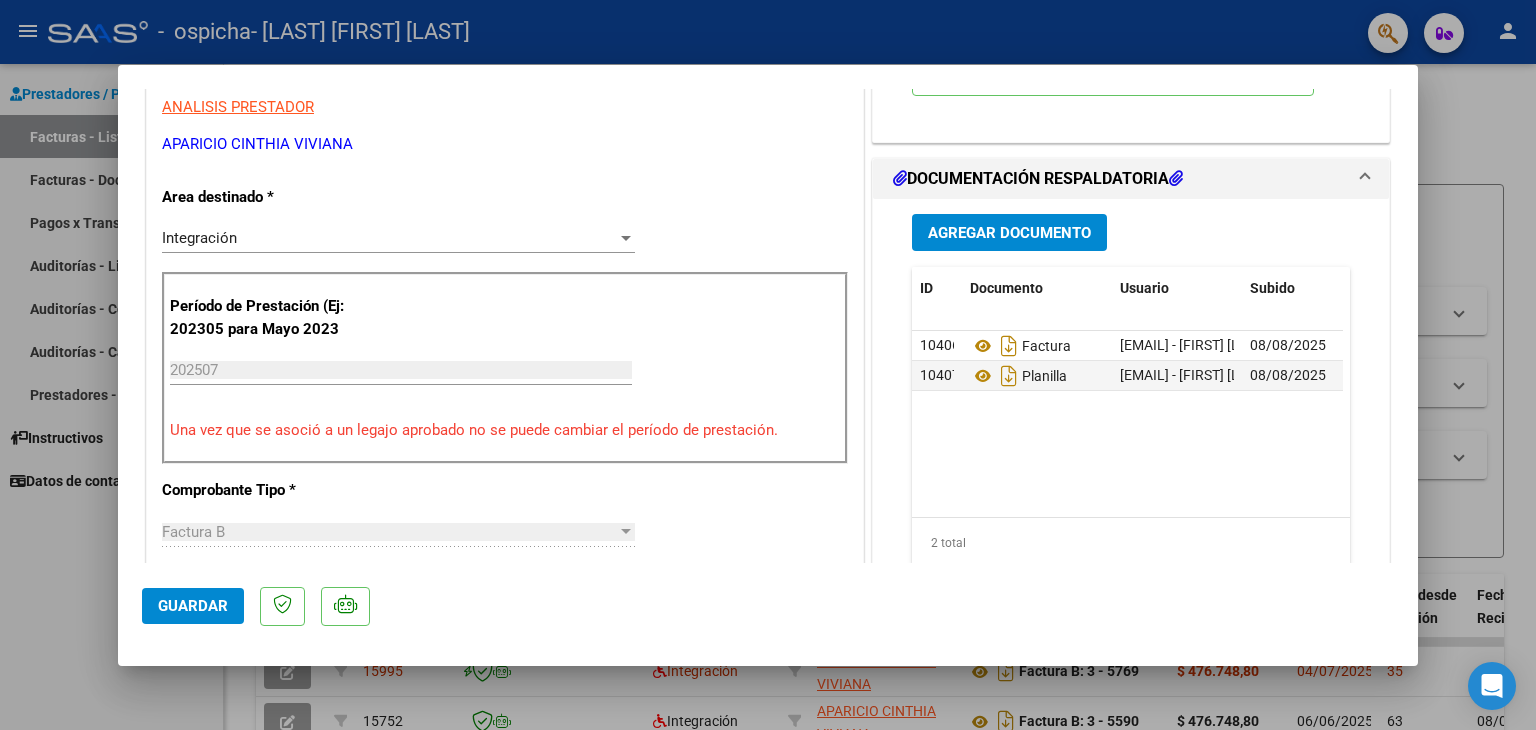 click at bounding box center [768, 365] 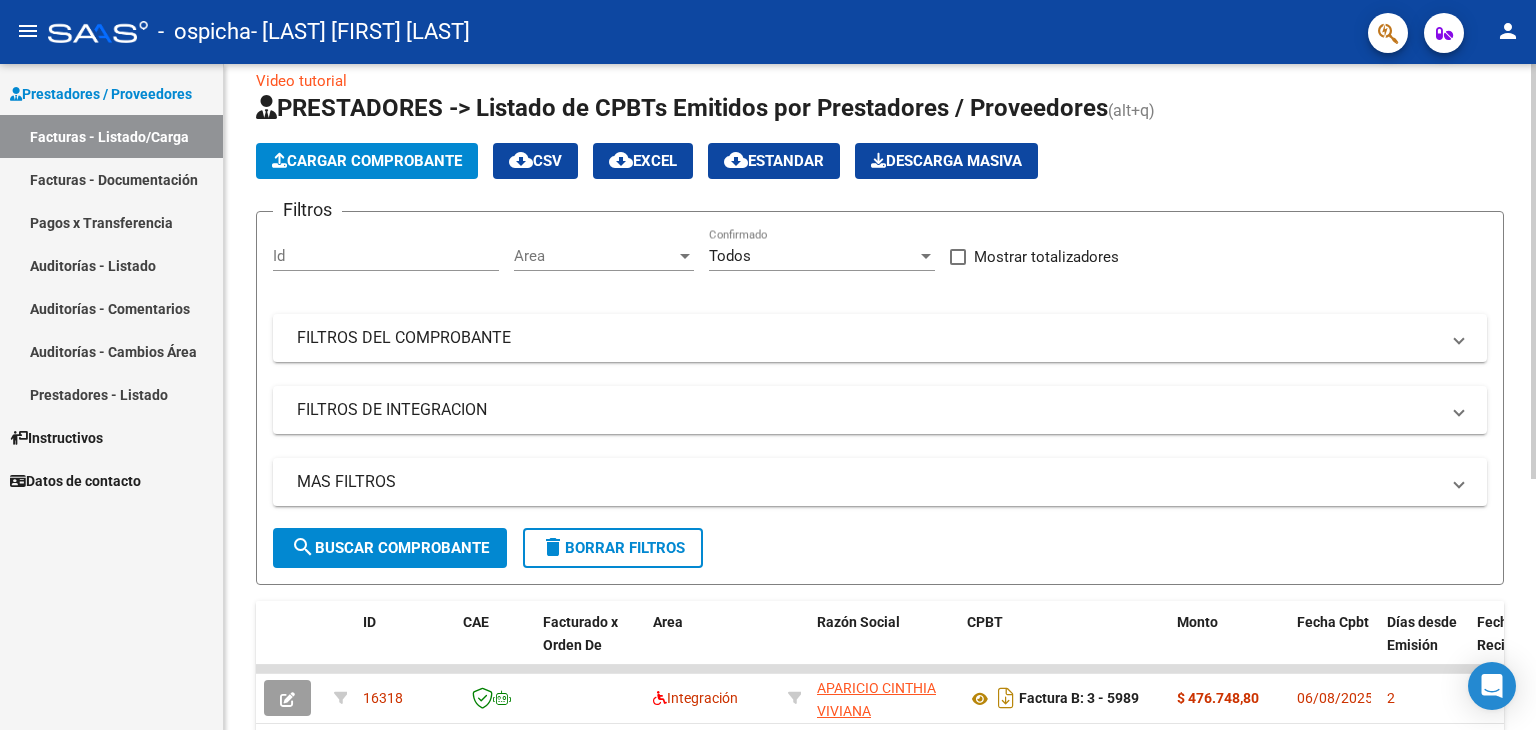 scroll, scrollTop: 4, scrollLeft: 0, axis: vertical 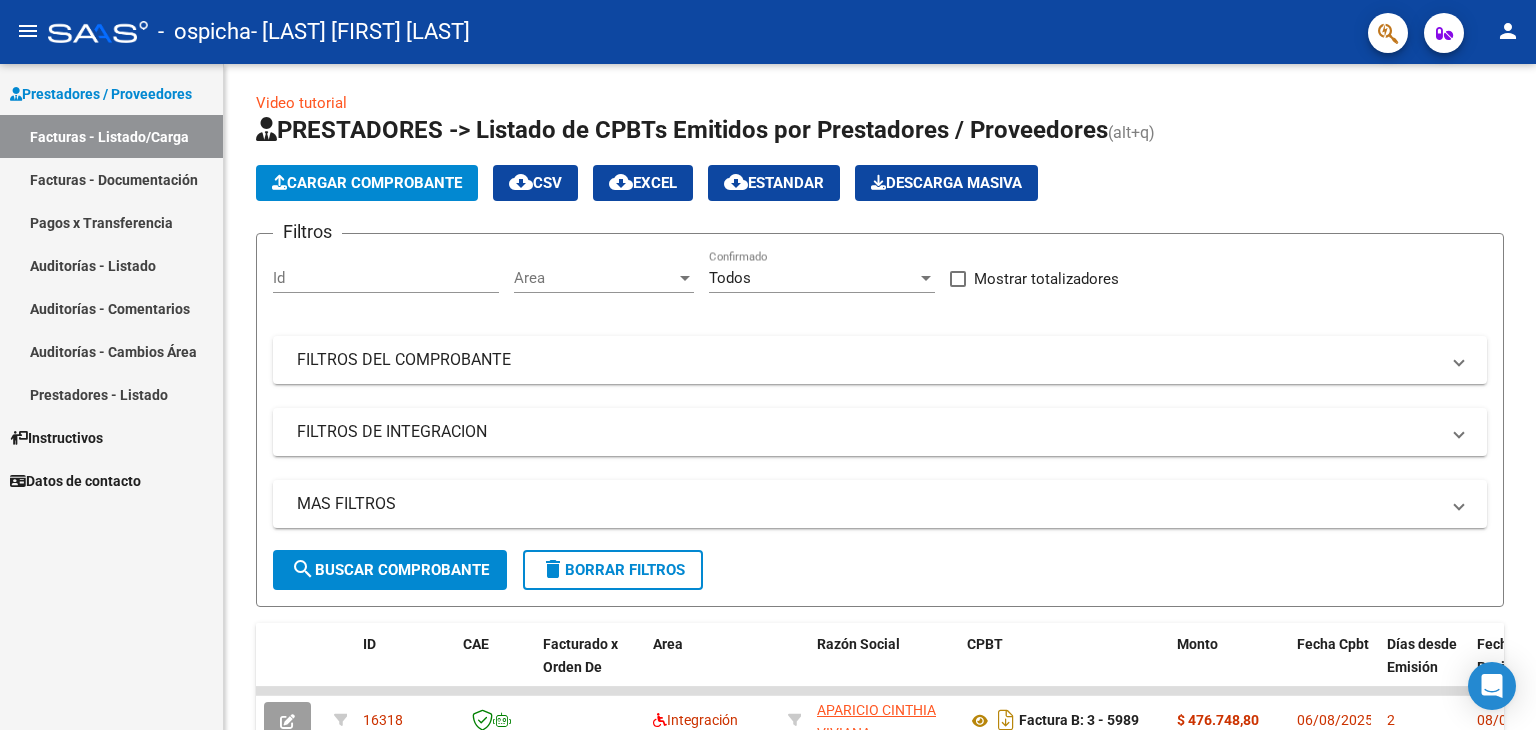click on "person" 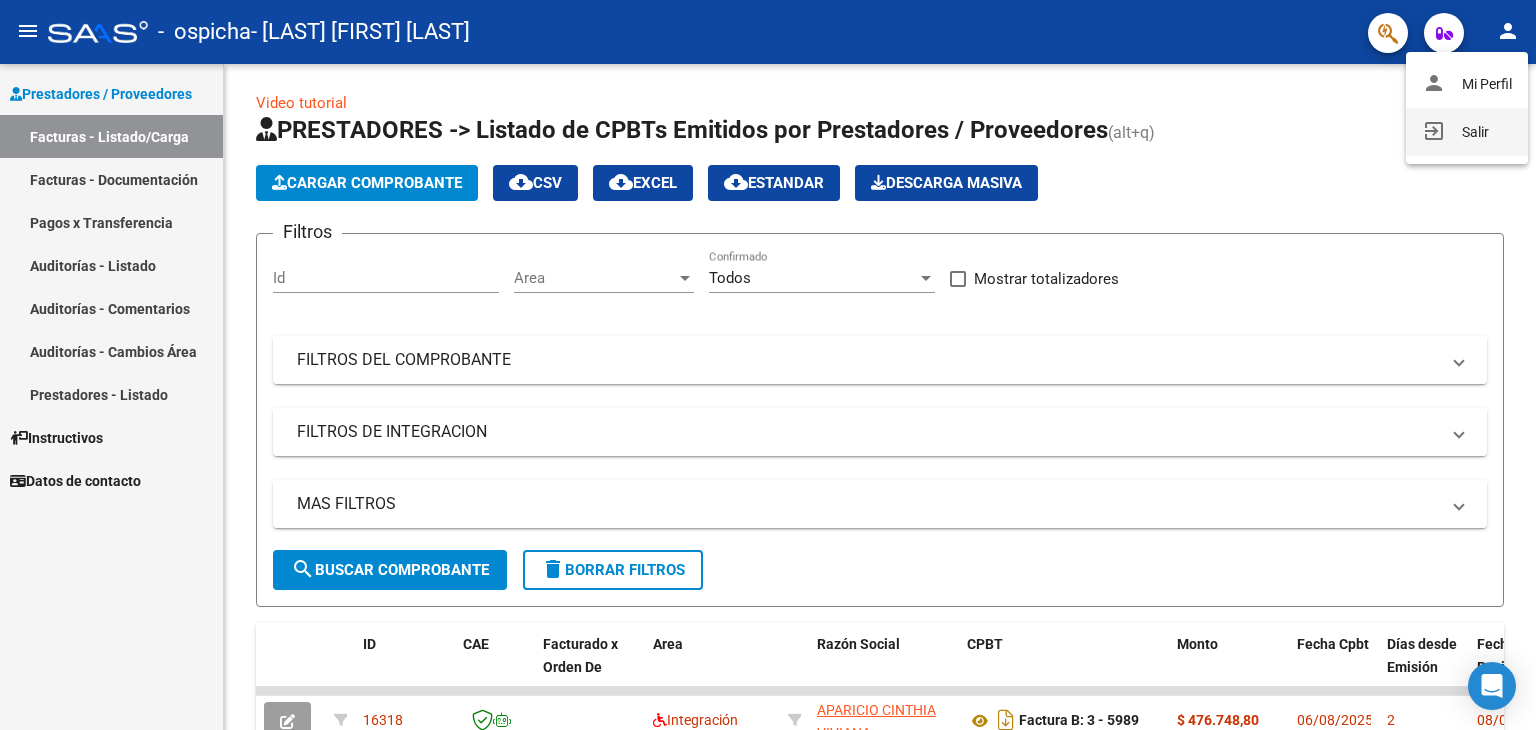 click on "exit_to_app  Salir" at bounding box center (1467, 132) 